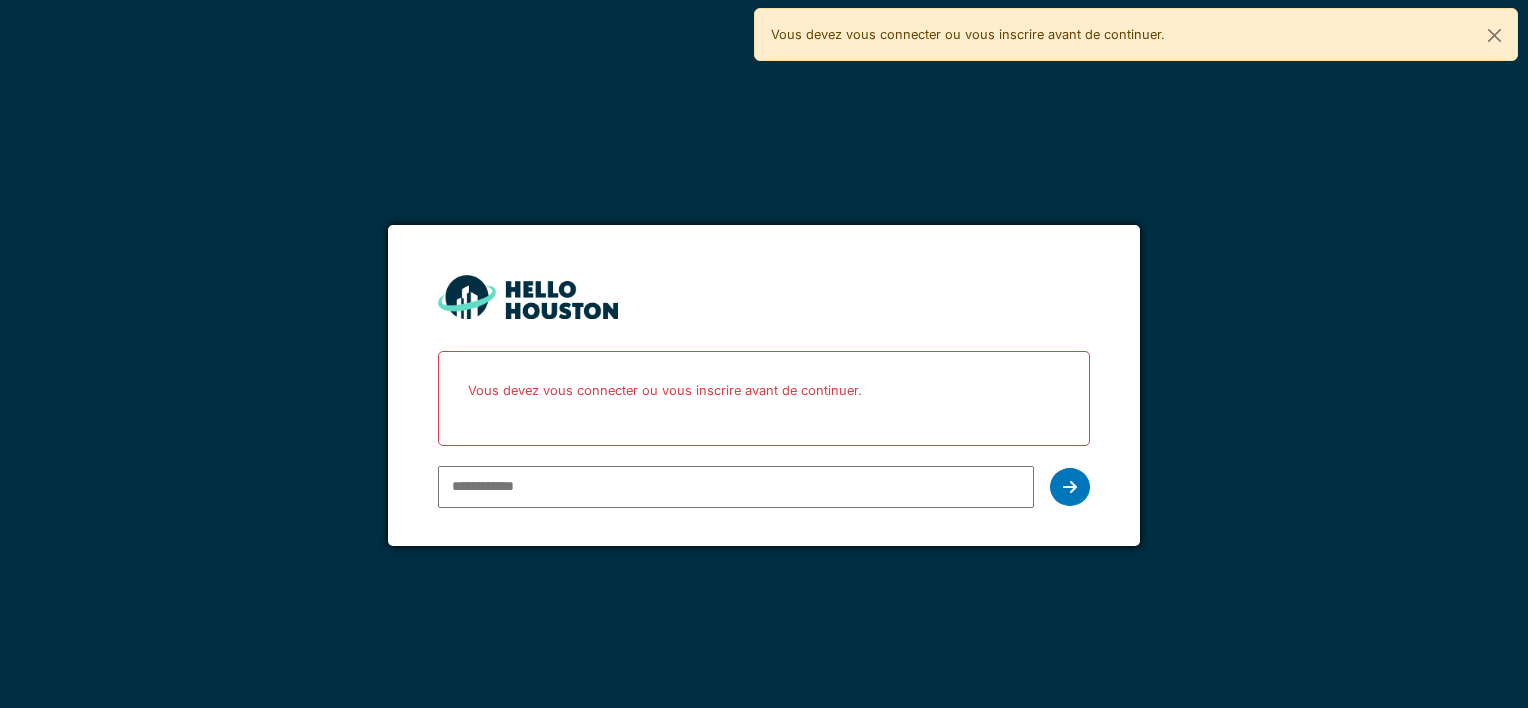 scroll, scrollTop: 0, scrollLeft: 0, axis: both 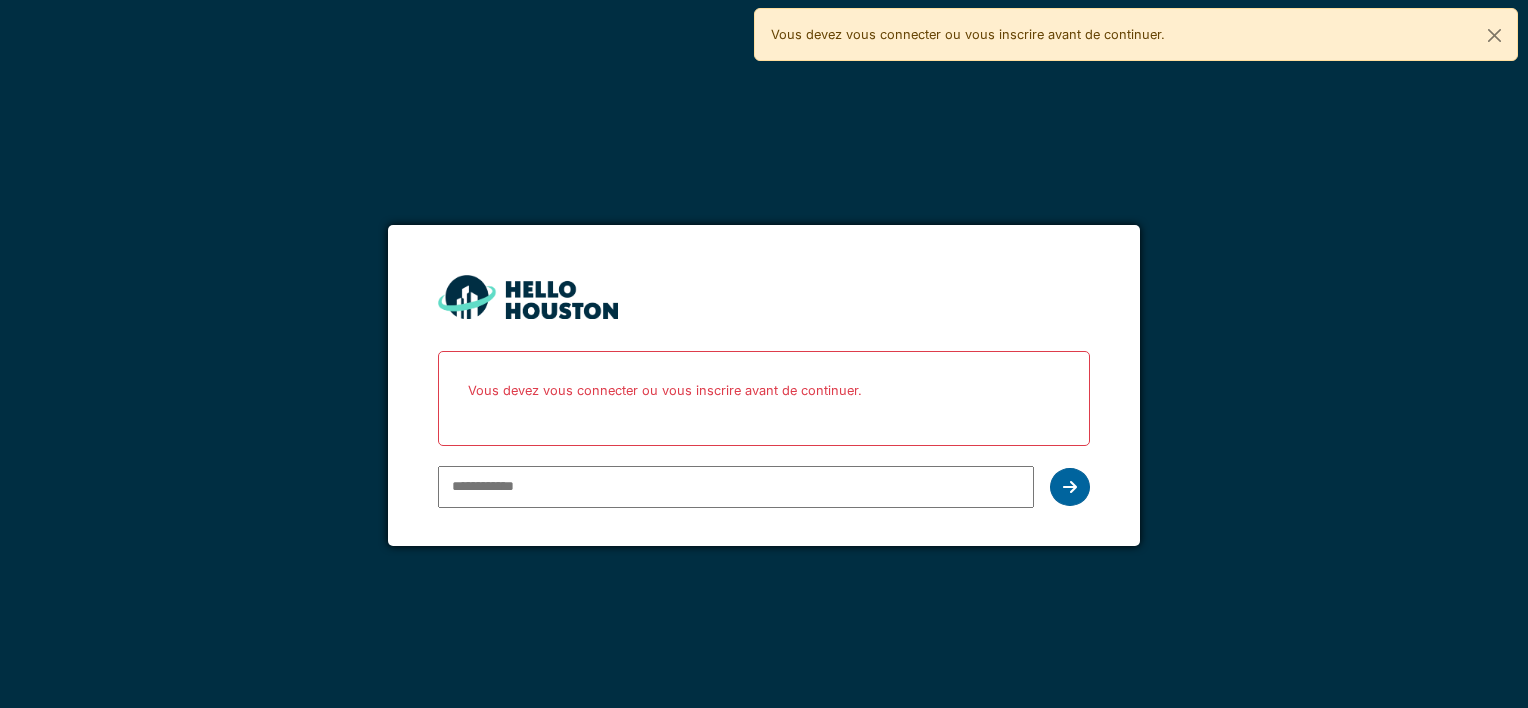 type on "**********" 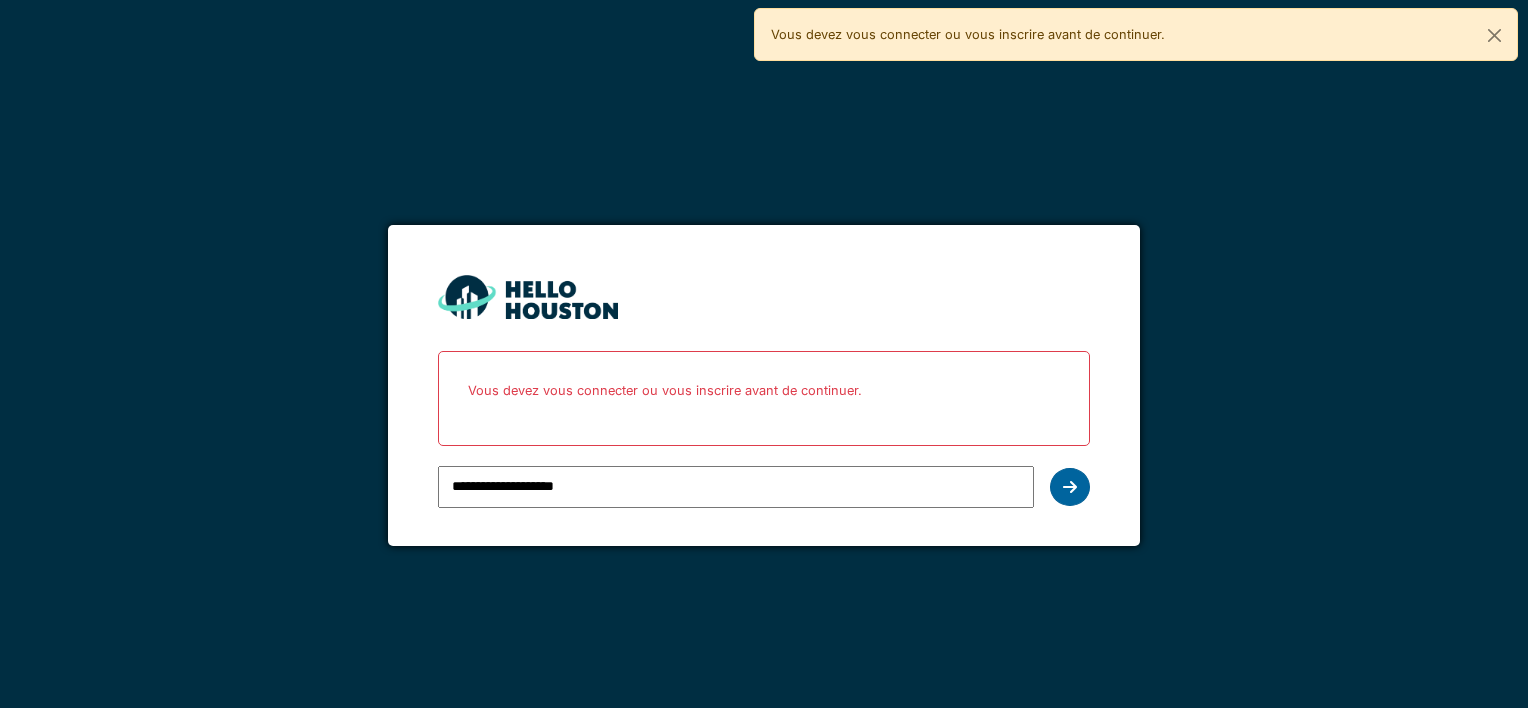 click at bounding box center (1070, 487) 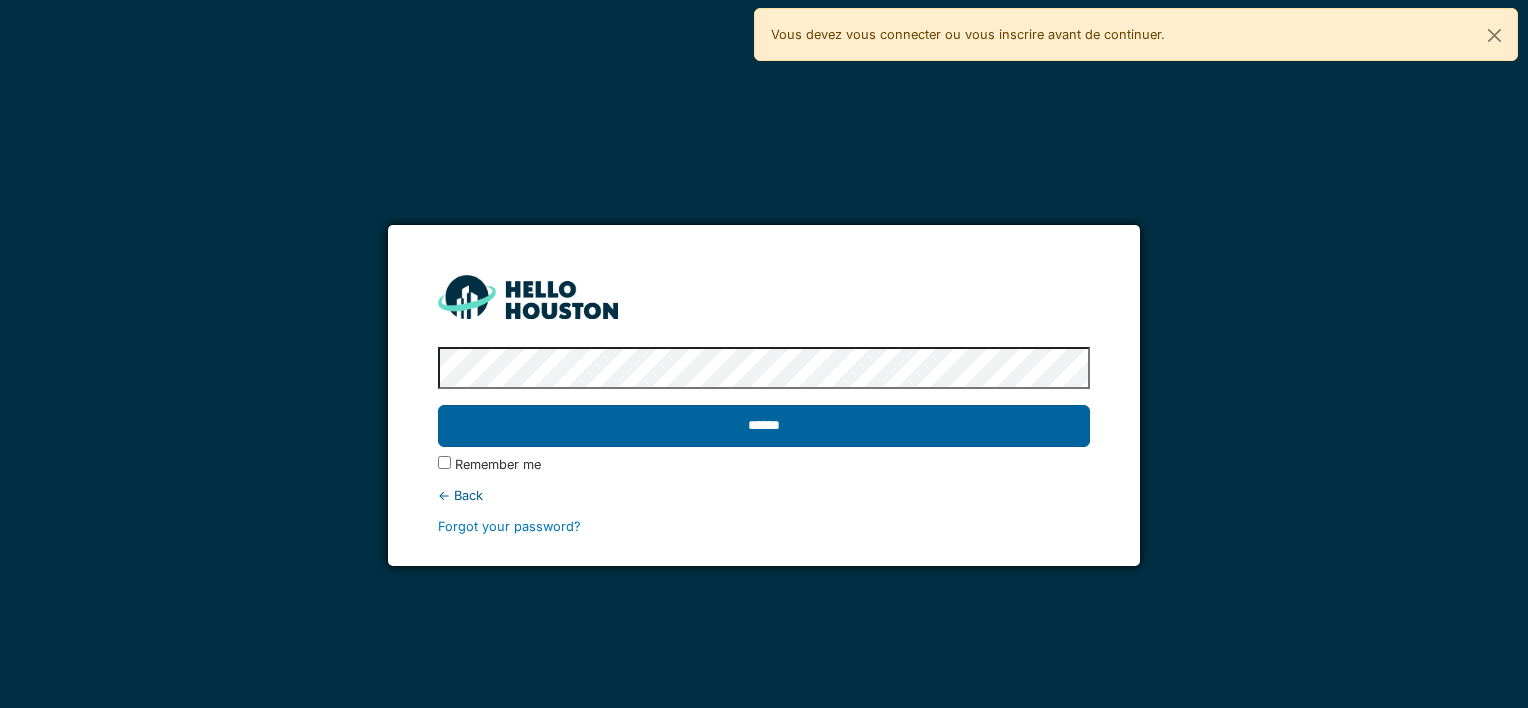 click on "******" at bounding box center [763, 426] 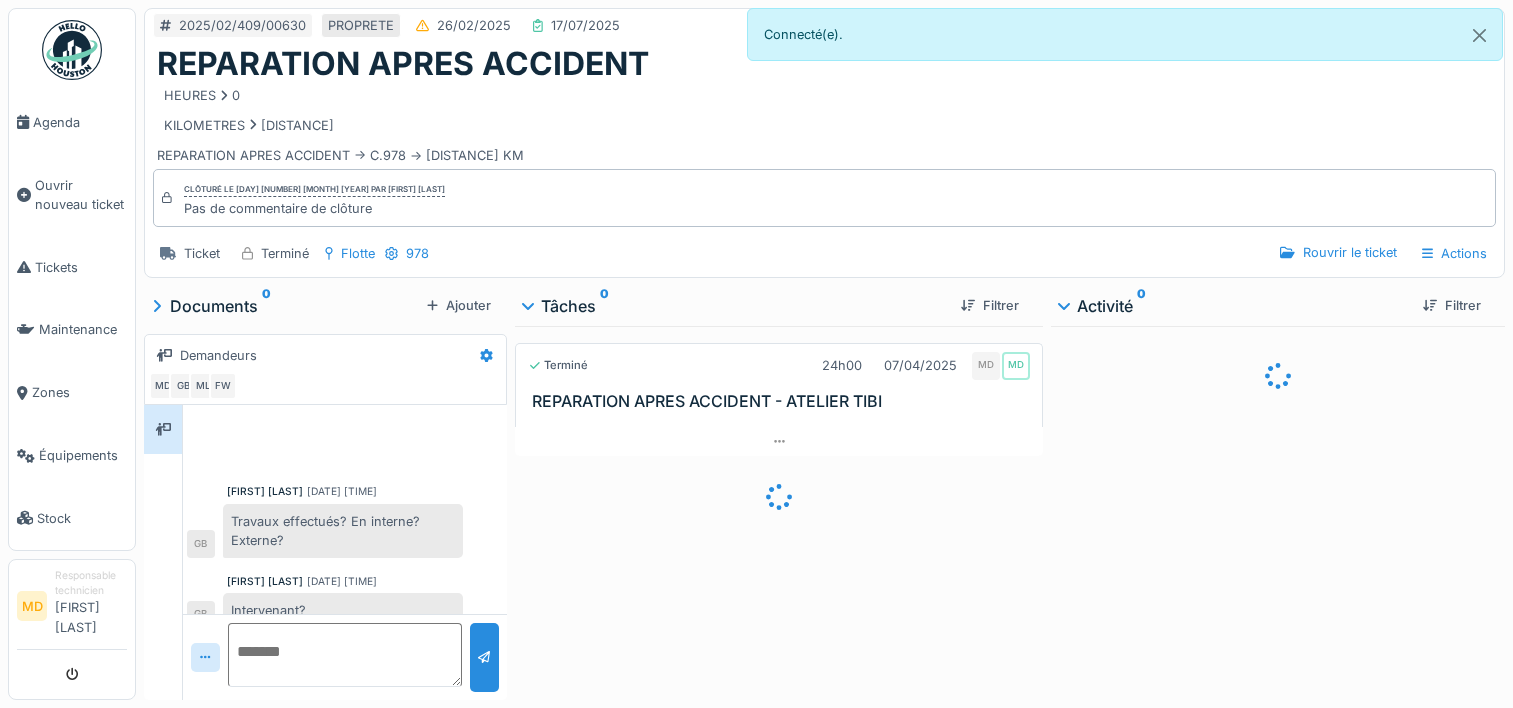 scroll, scrollTop: 0, scrollLeft: 0, axis: both 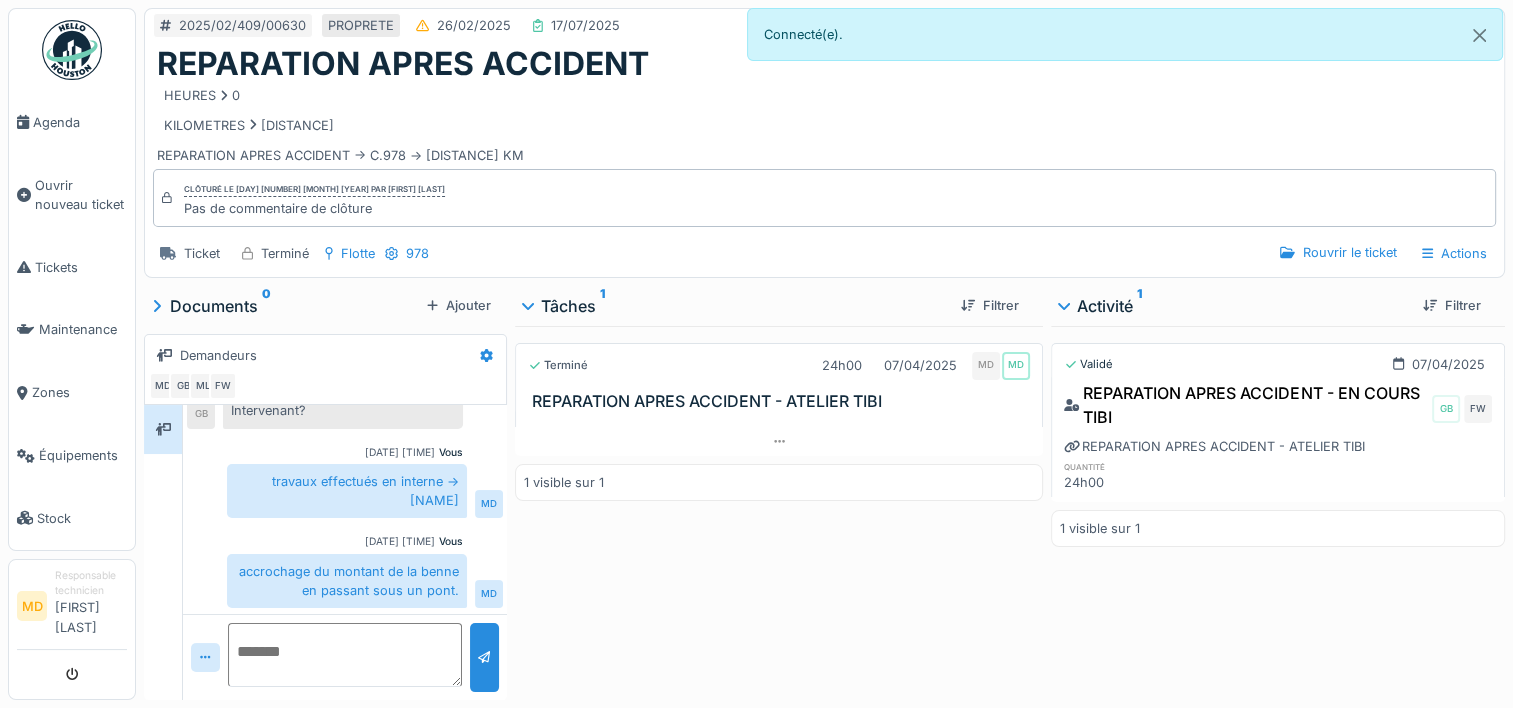 click at bounding box center [779, 441] 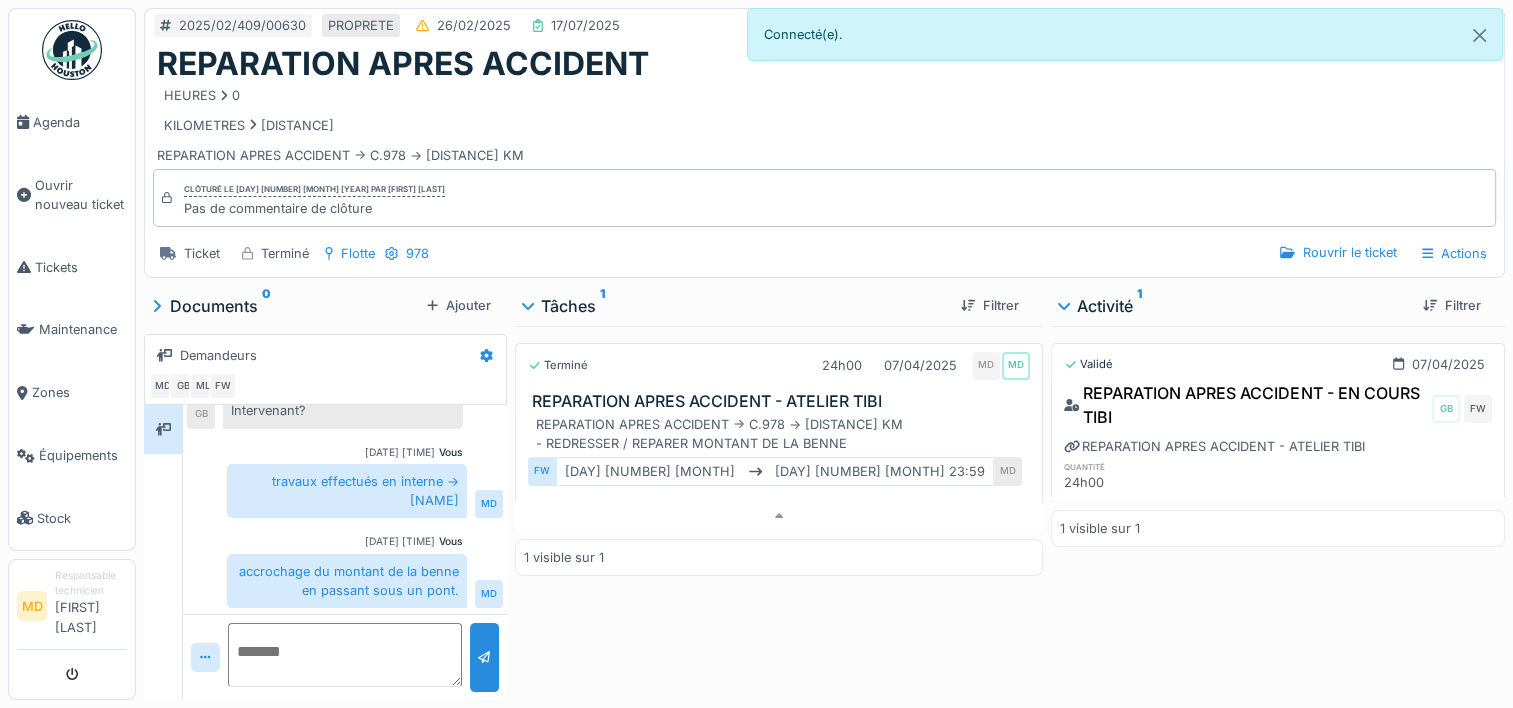 scroll, scrollTop: 15, scrollLeft: 0, axis: vertical 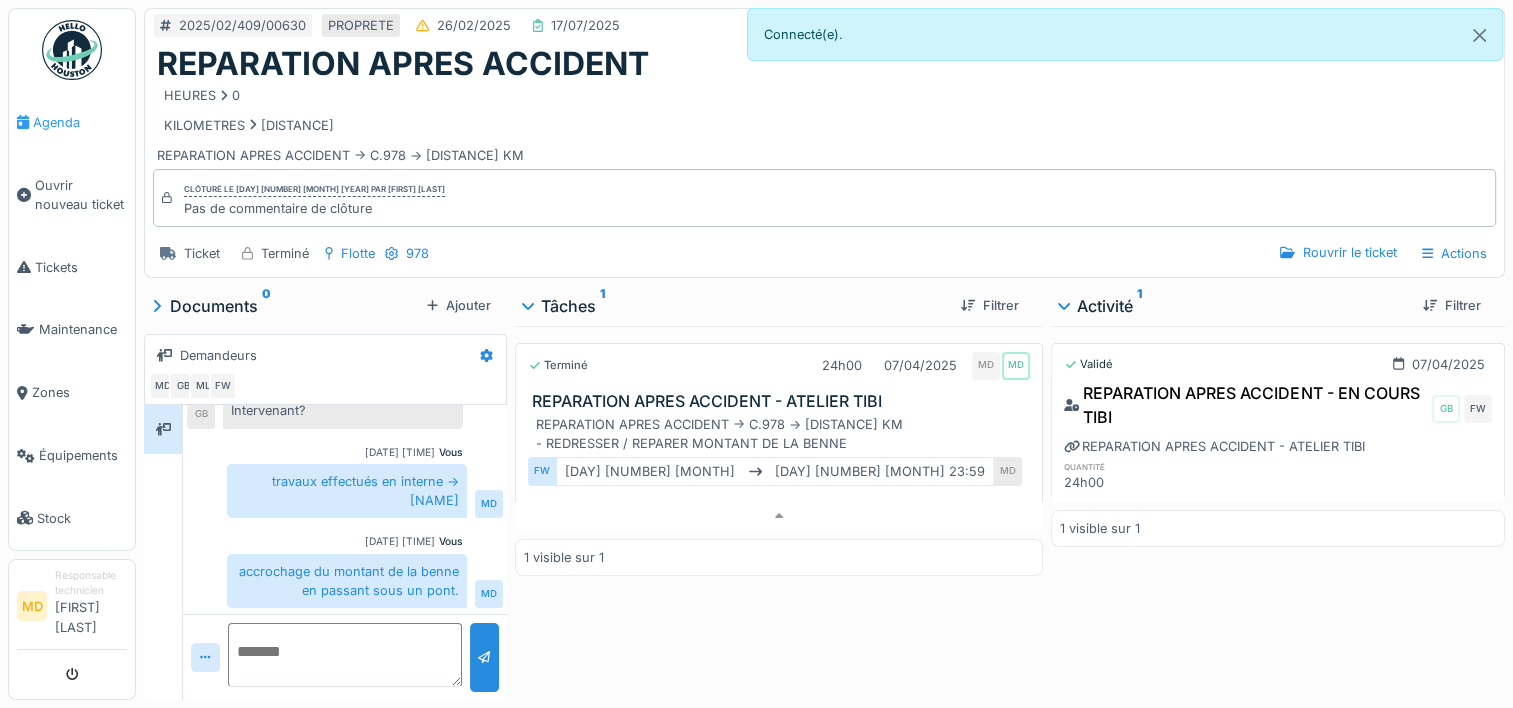 click on "Agenda" at bounding box center (80, 122) 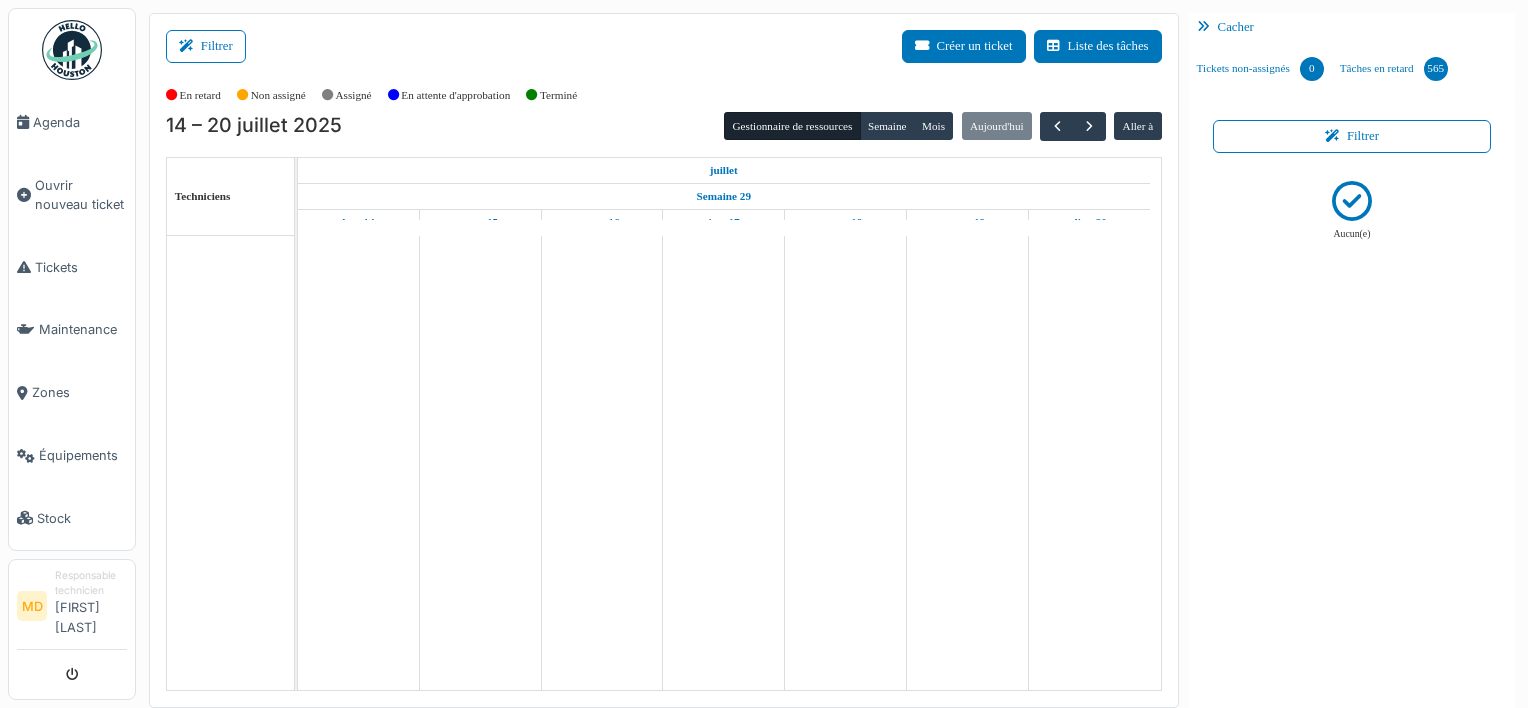 scroll, scrollTop: 0, scrollLeft: 0, axis: both 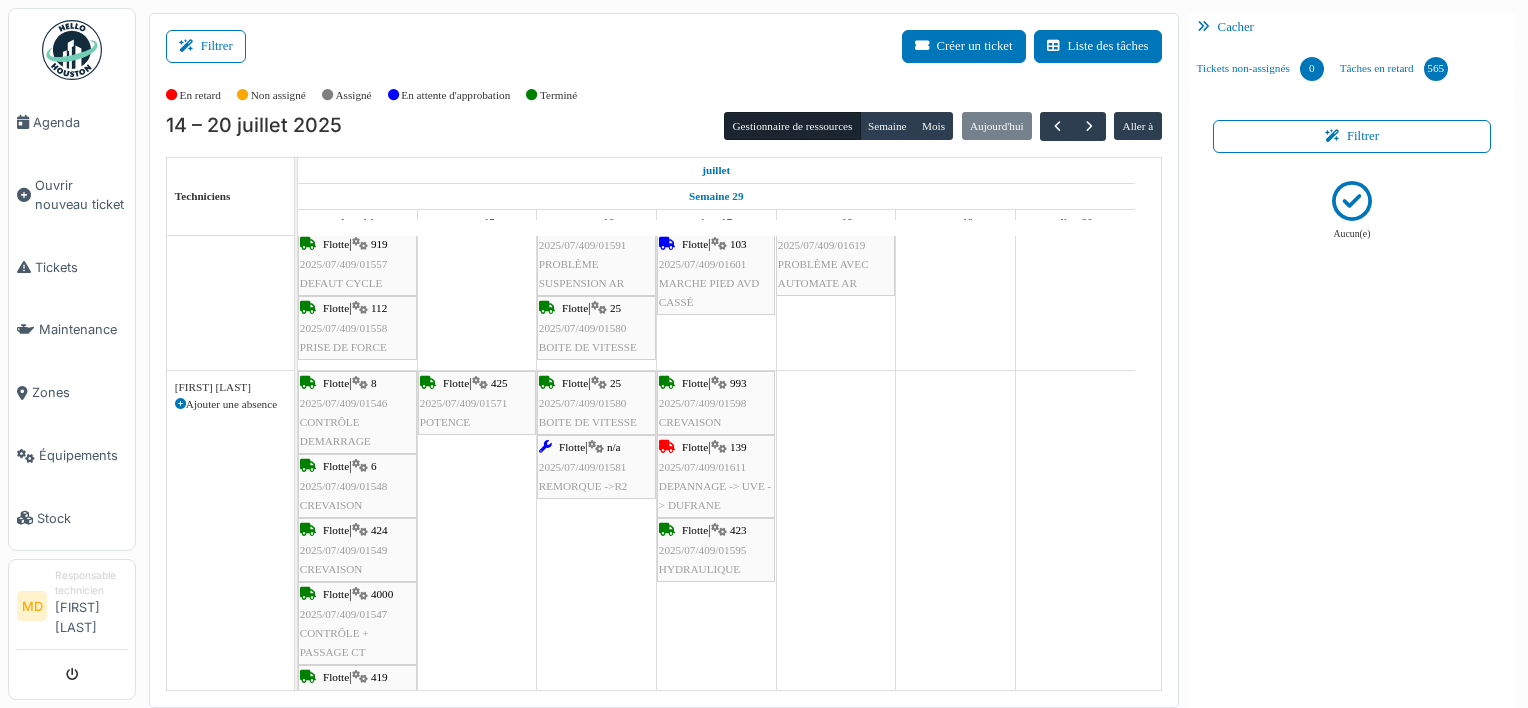click on "2025/07/409/01611" at bounding box center (702, 467) 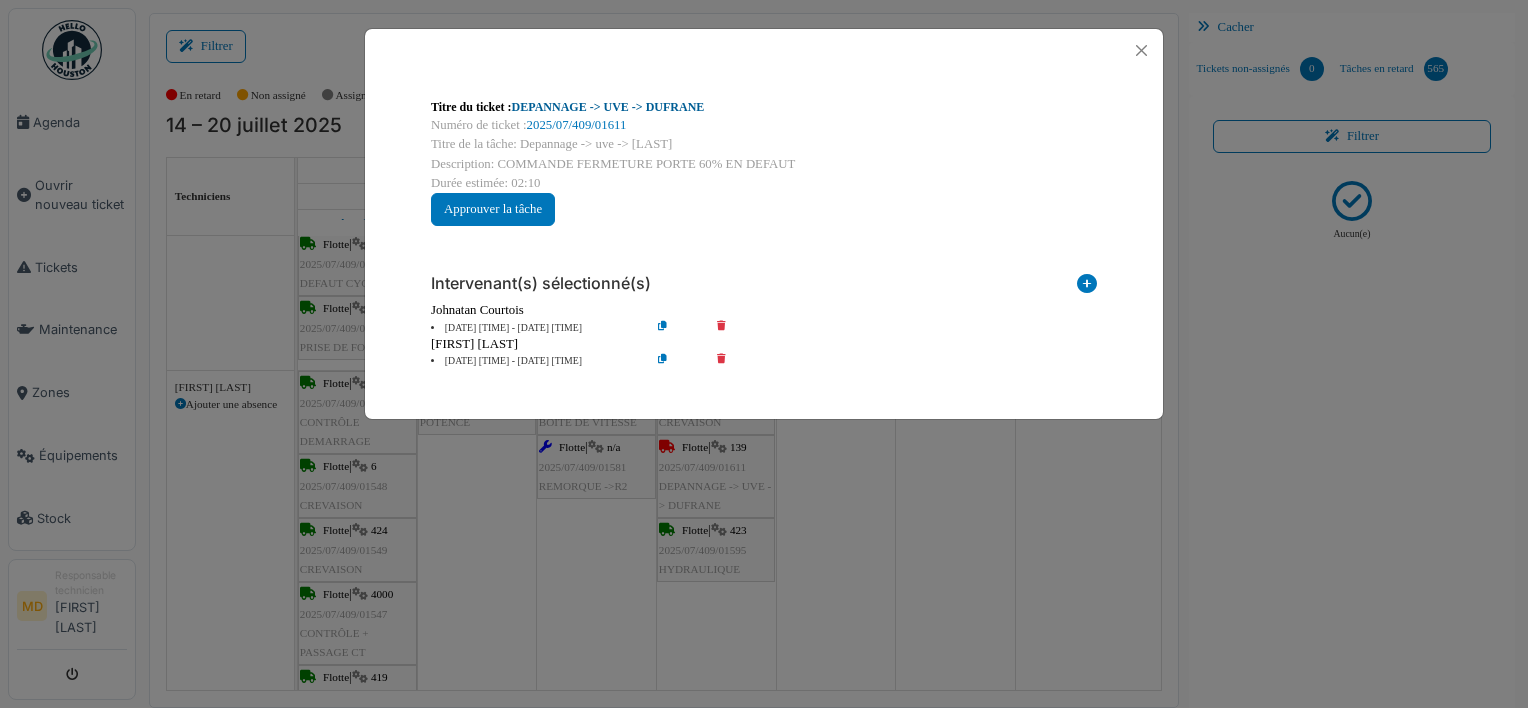 click on "DEPANNAGE -> UVE -> DUFRANE" at bounding box center (608, 107) 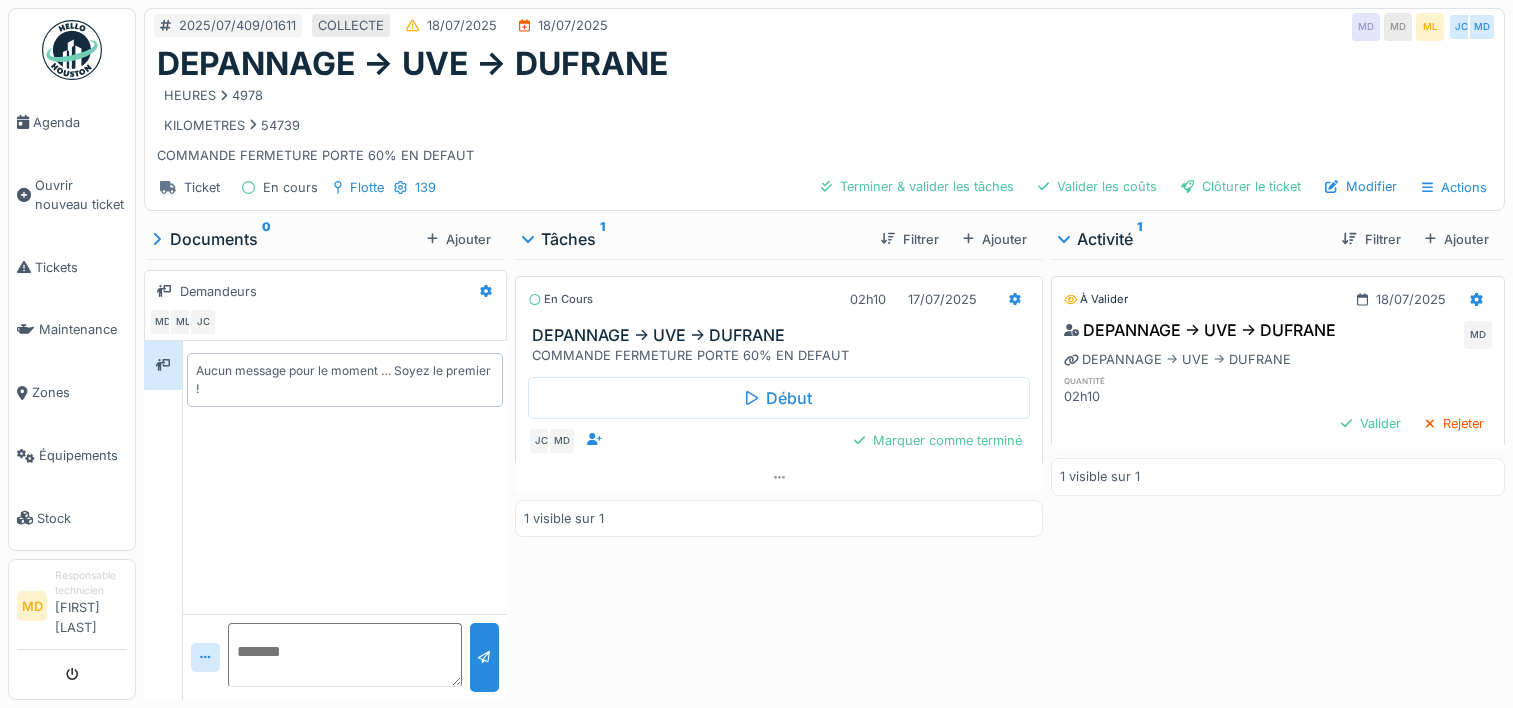 scroll, scrollTop: 0, scrollLeft: 0, axis: both 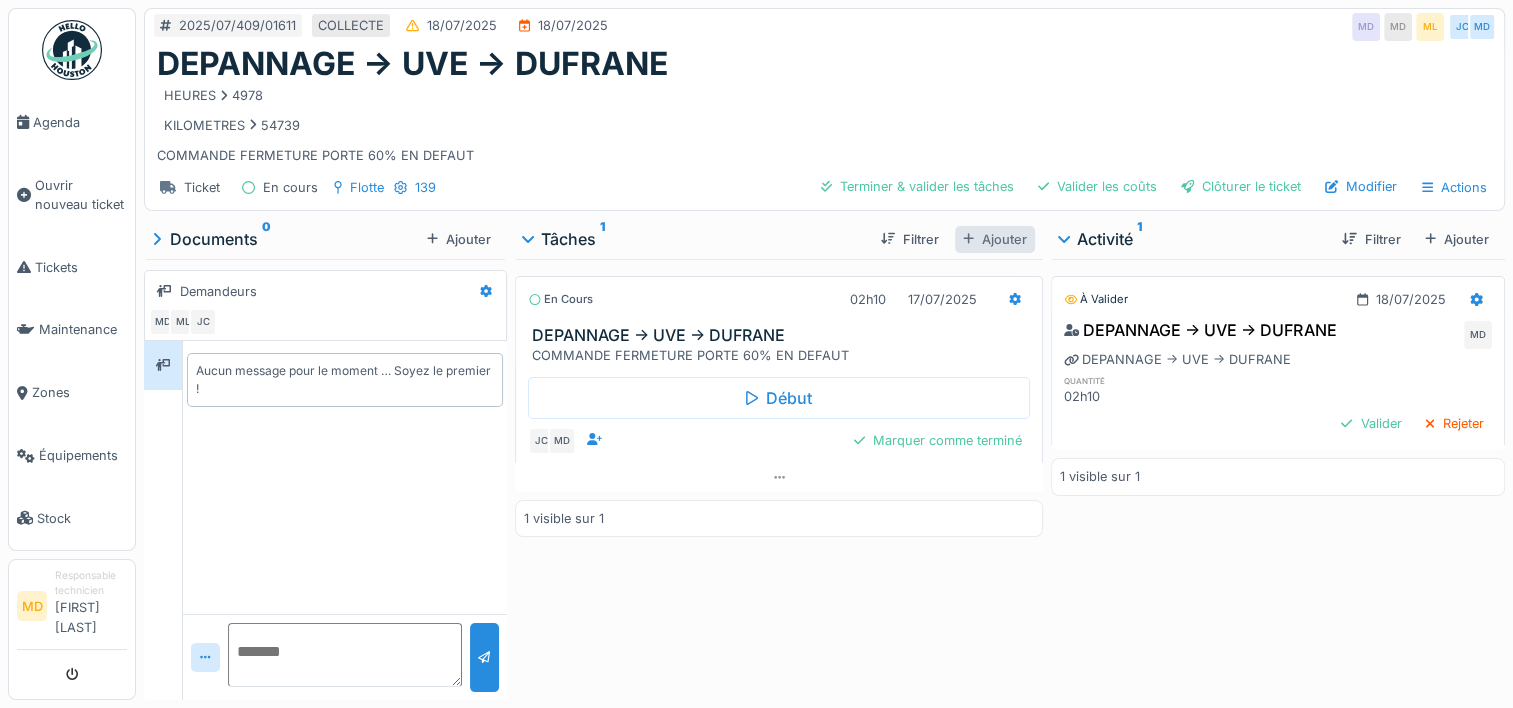 click on "Ajouter" at bounding box center [995, 239] 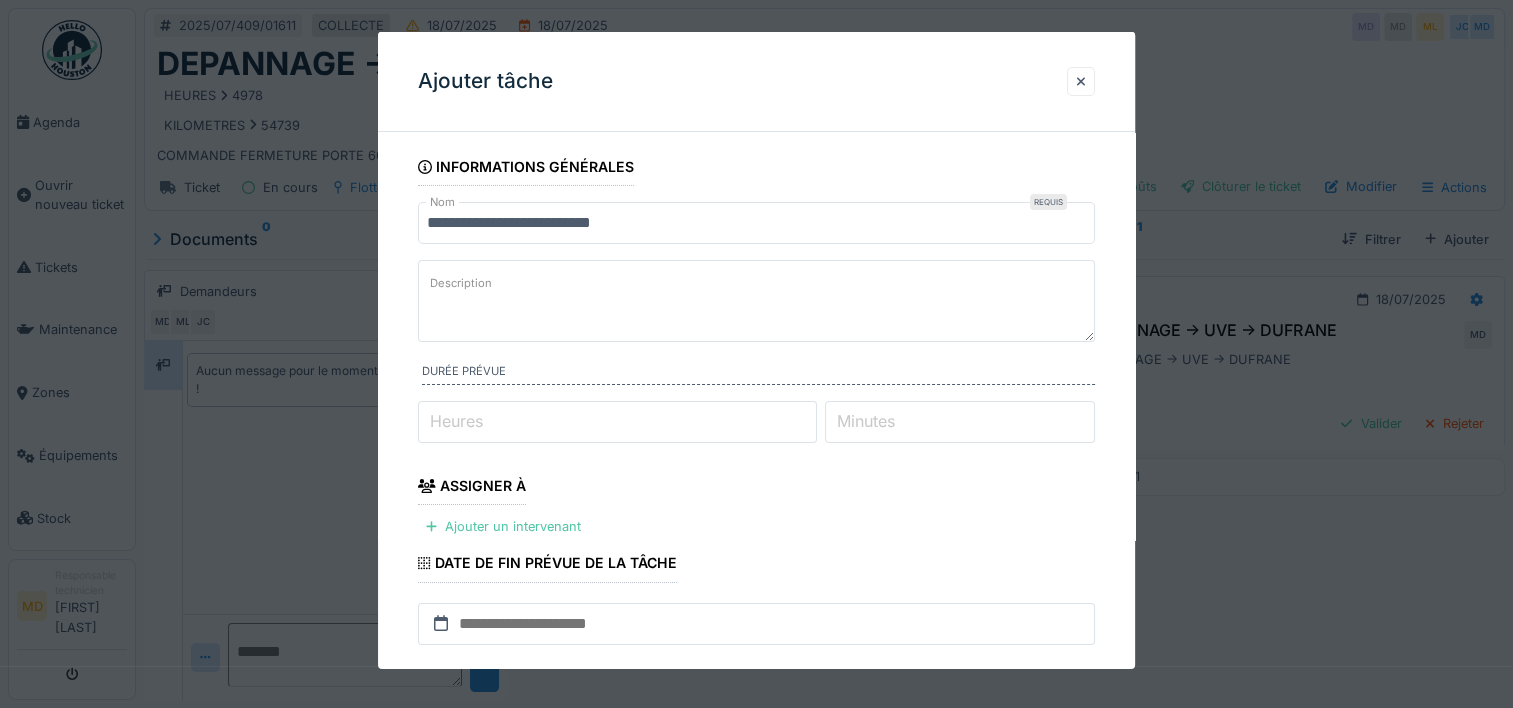 click on "Description" at bounding box center (461, 283) 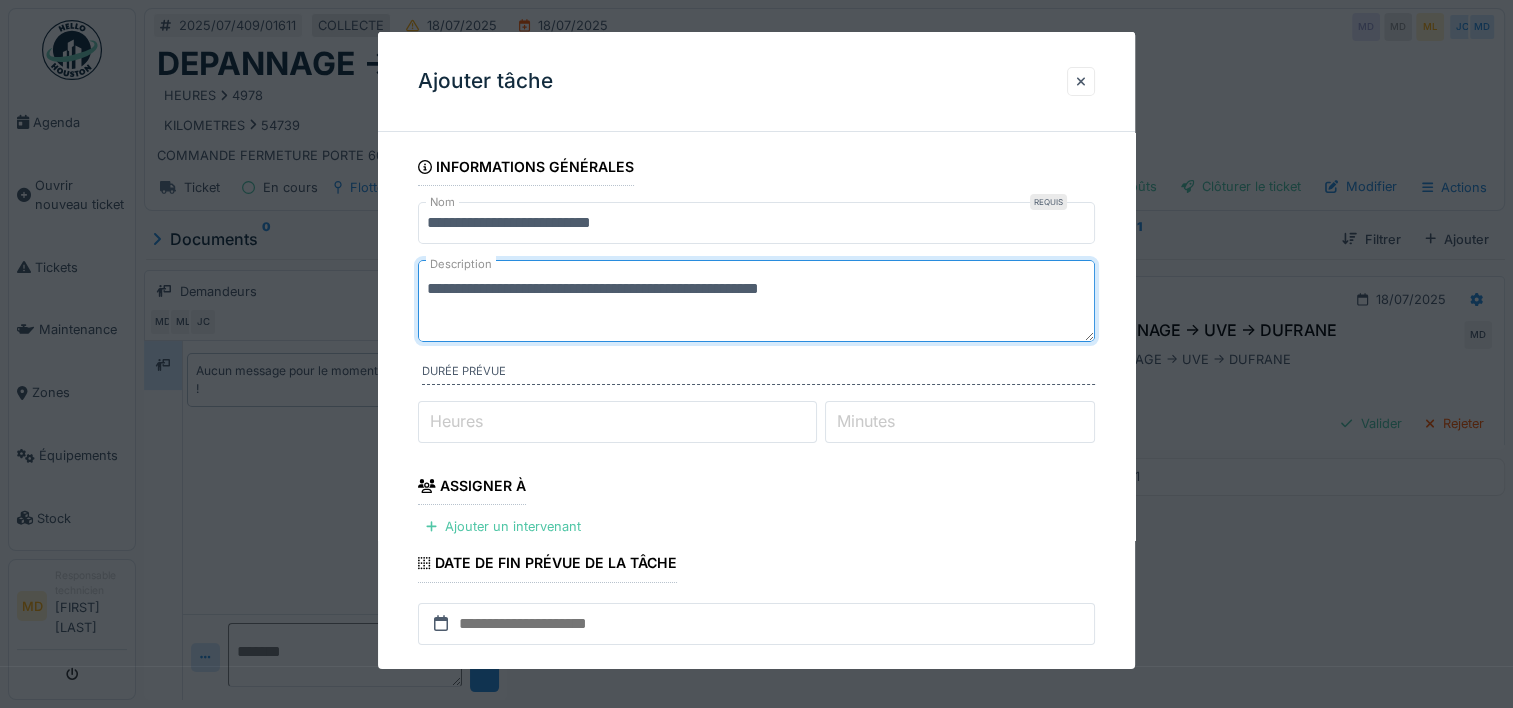 type on "**********" 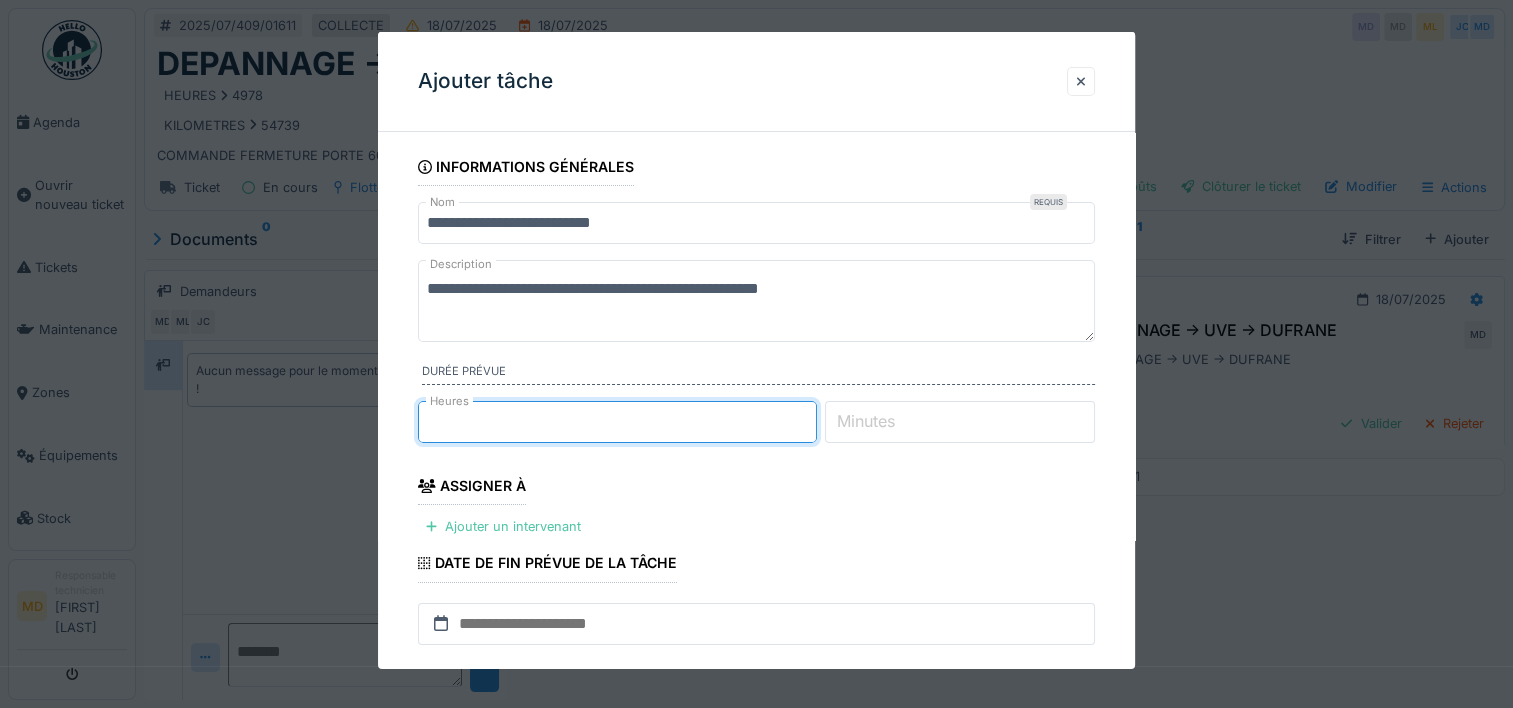 type on "*" 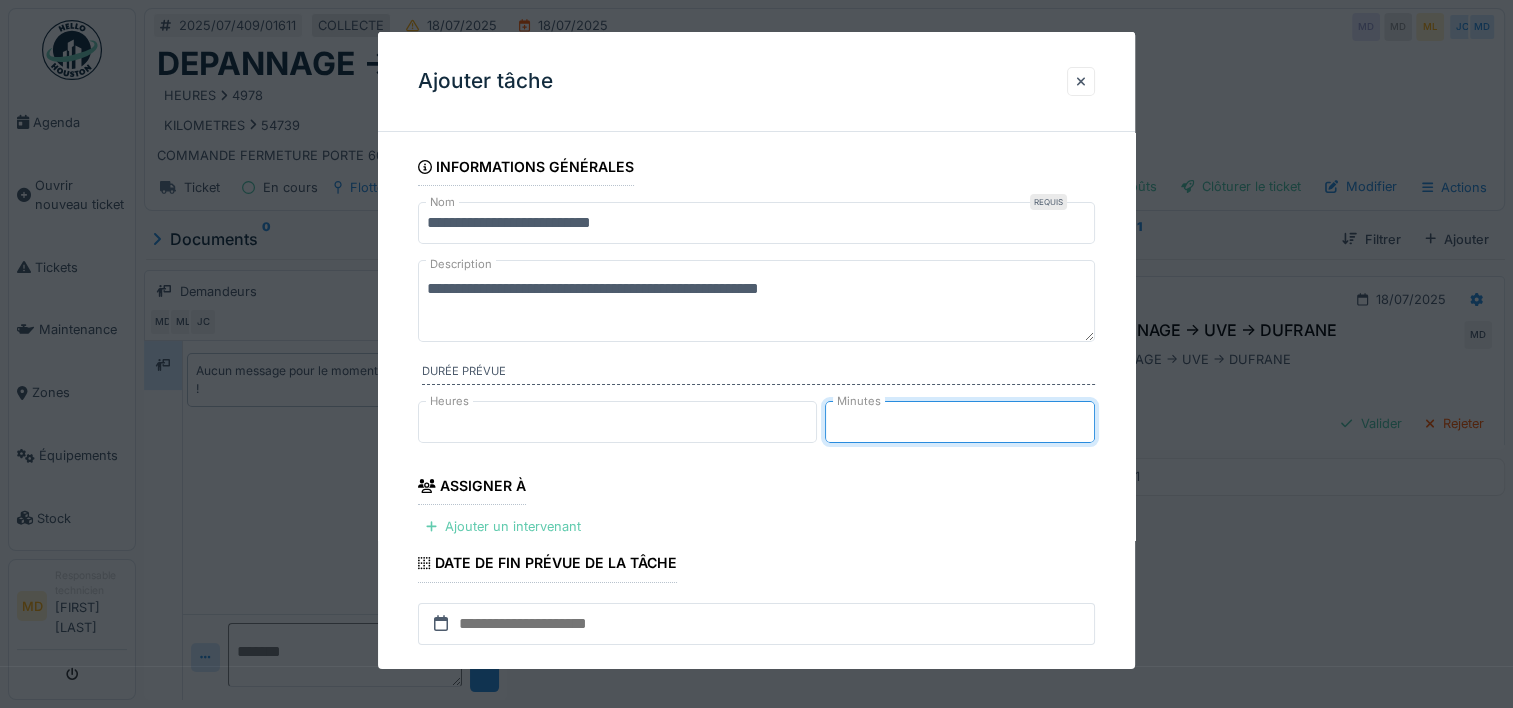 type on "**" 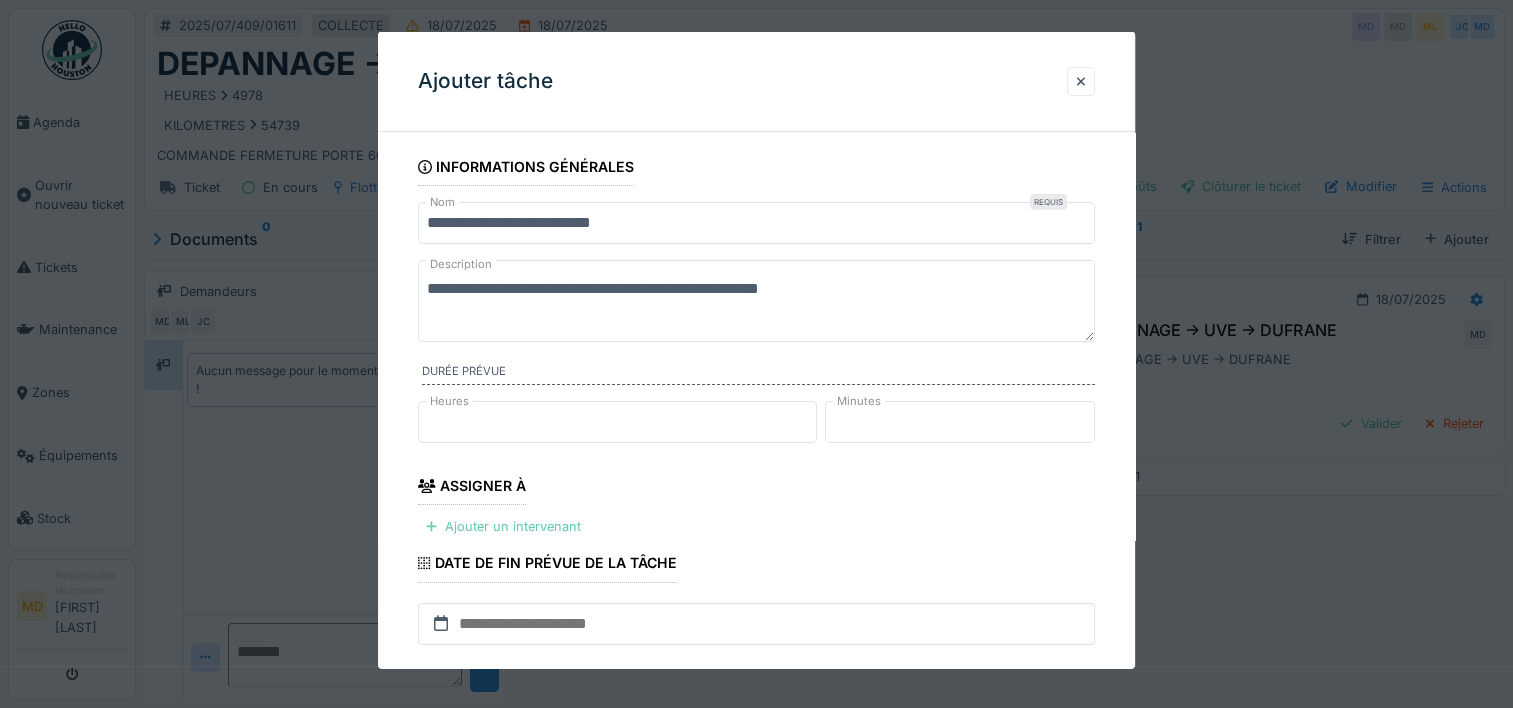 click on "Ajouter un intervenant" at bounding box center [503, 526] 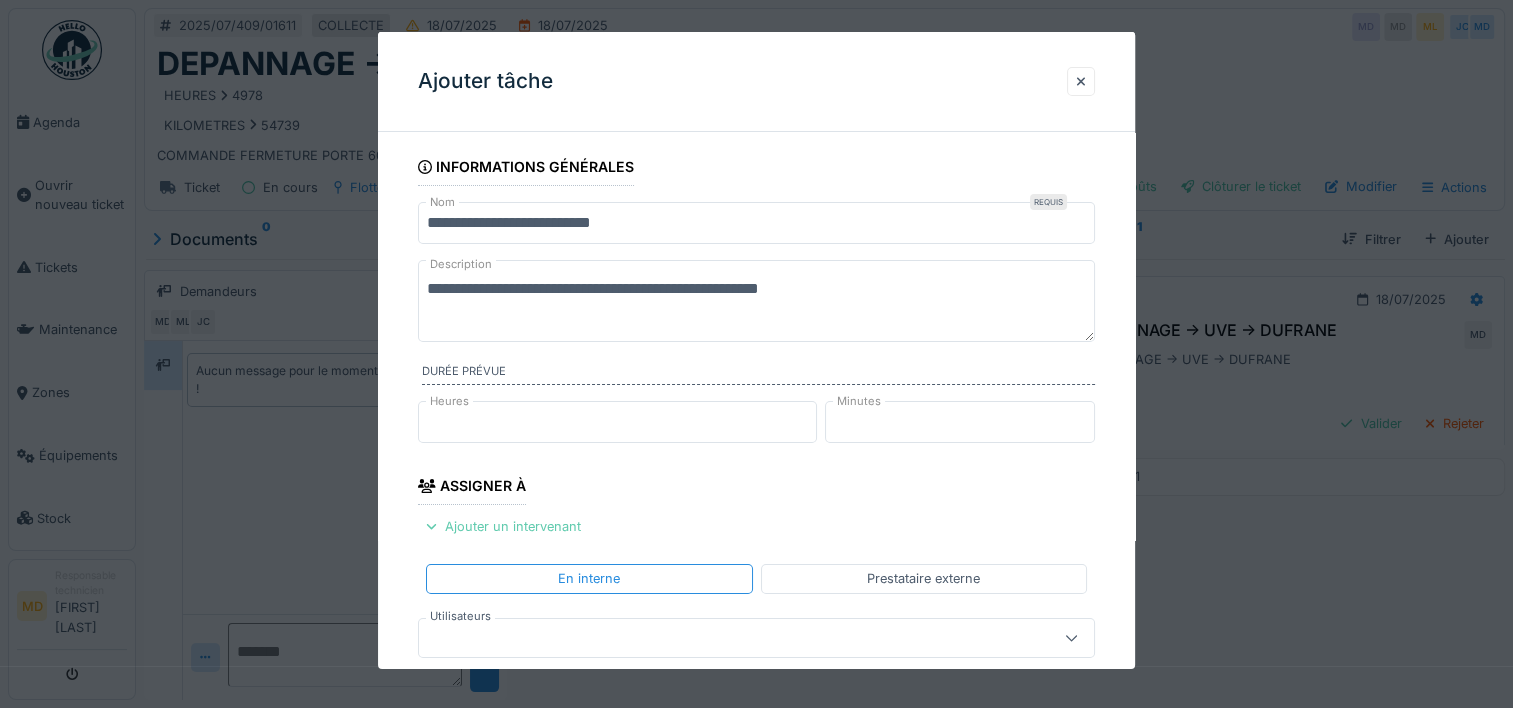 click on "Ajouter un intervenant" at bounding box center [503, 526] 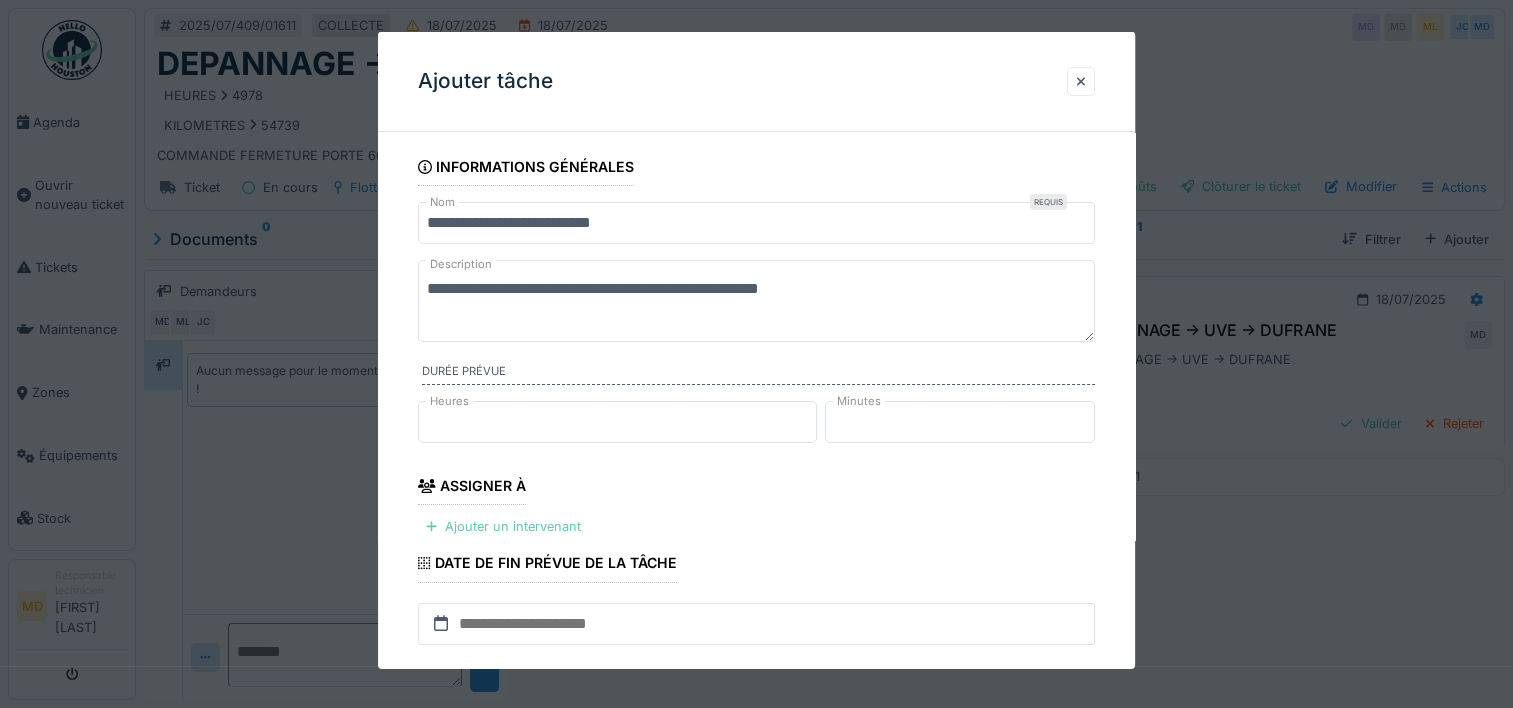 click on "Ajouter un intervenant" at bounding box center [503, 526] 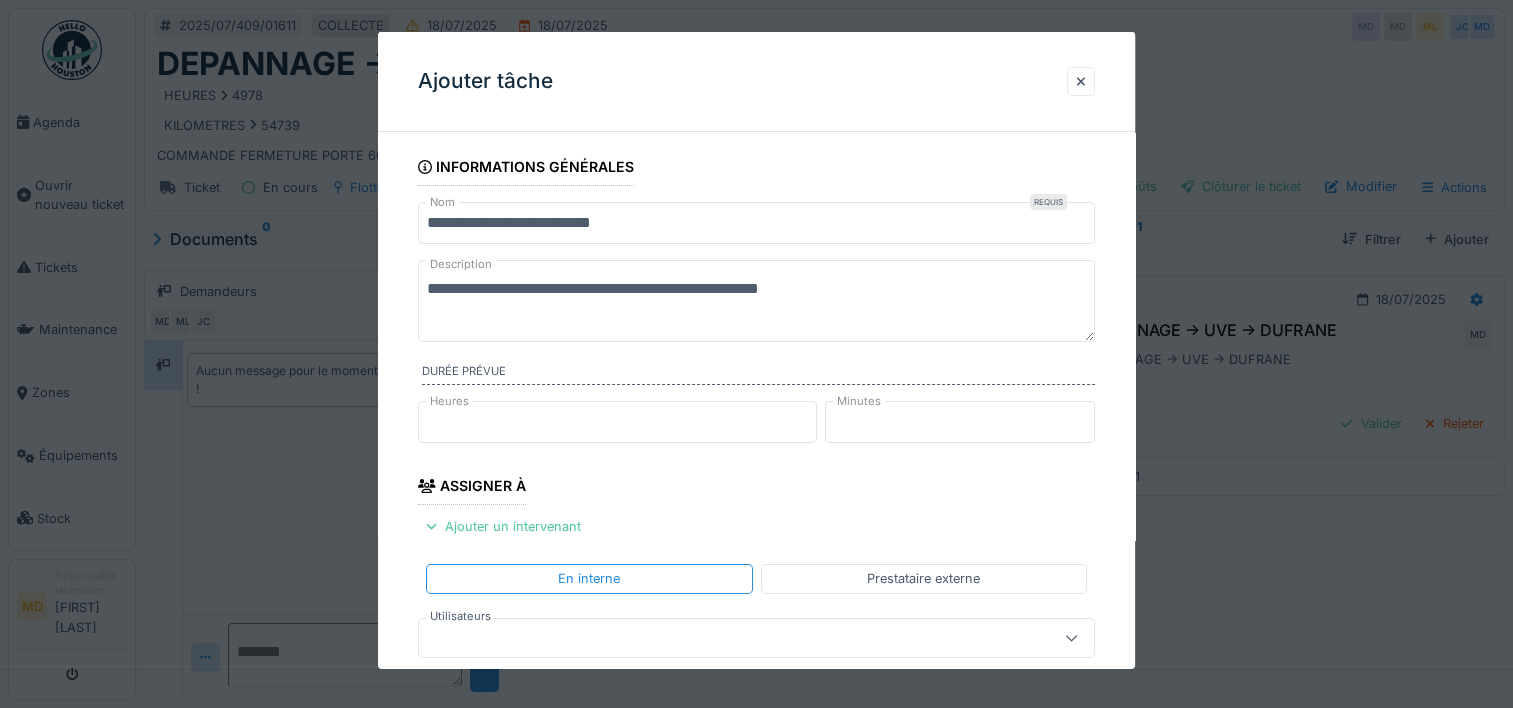 click at bounding box center [722, 637] 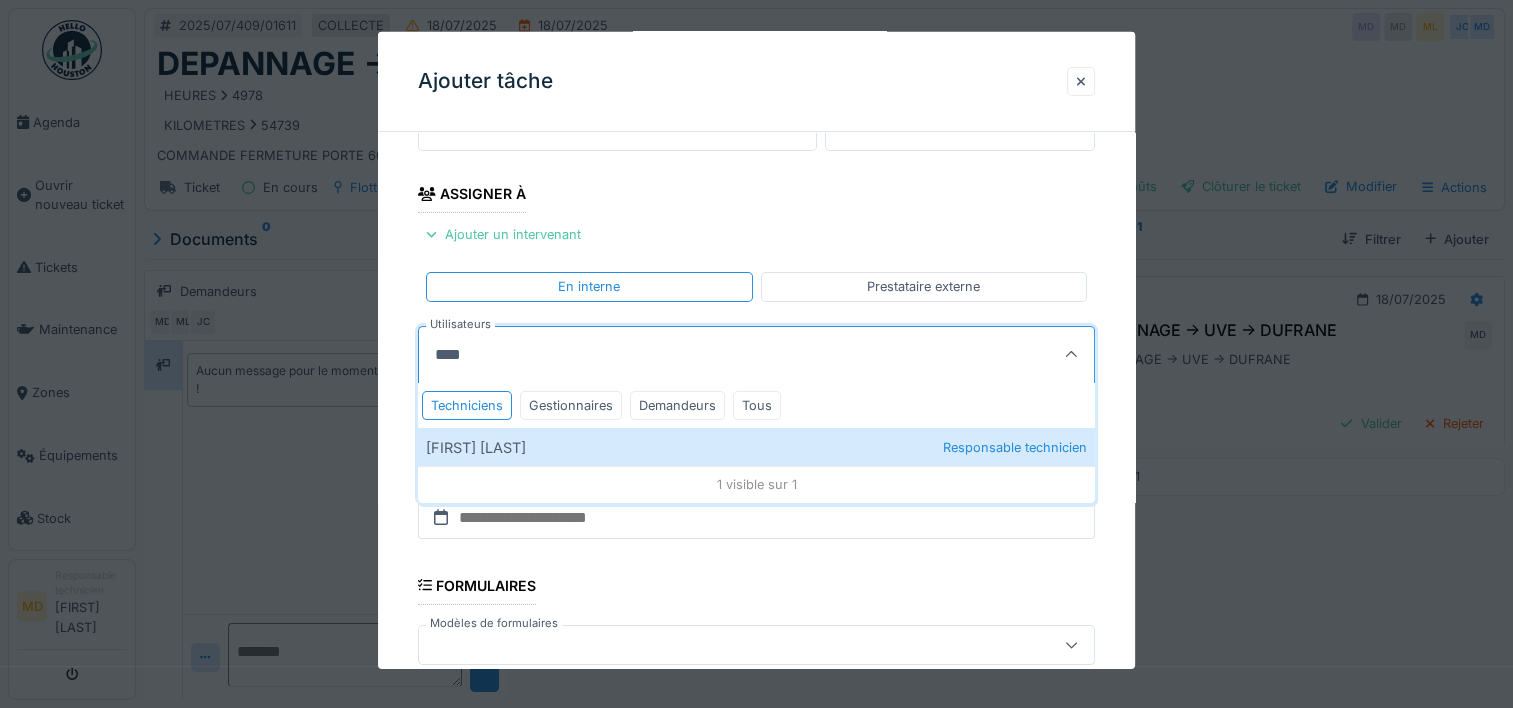 scroll, scrollTop: 292, scrollLeft: 0, axis: vertical 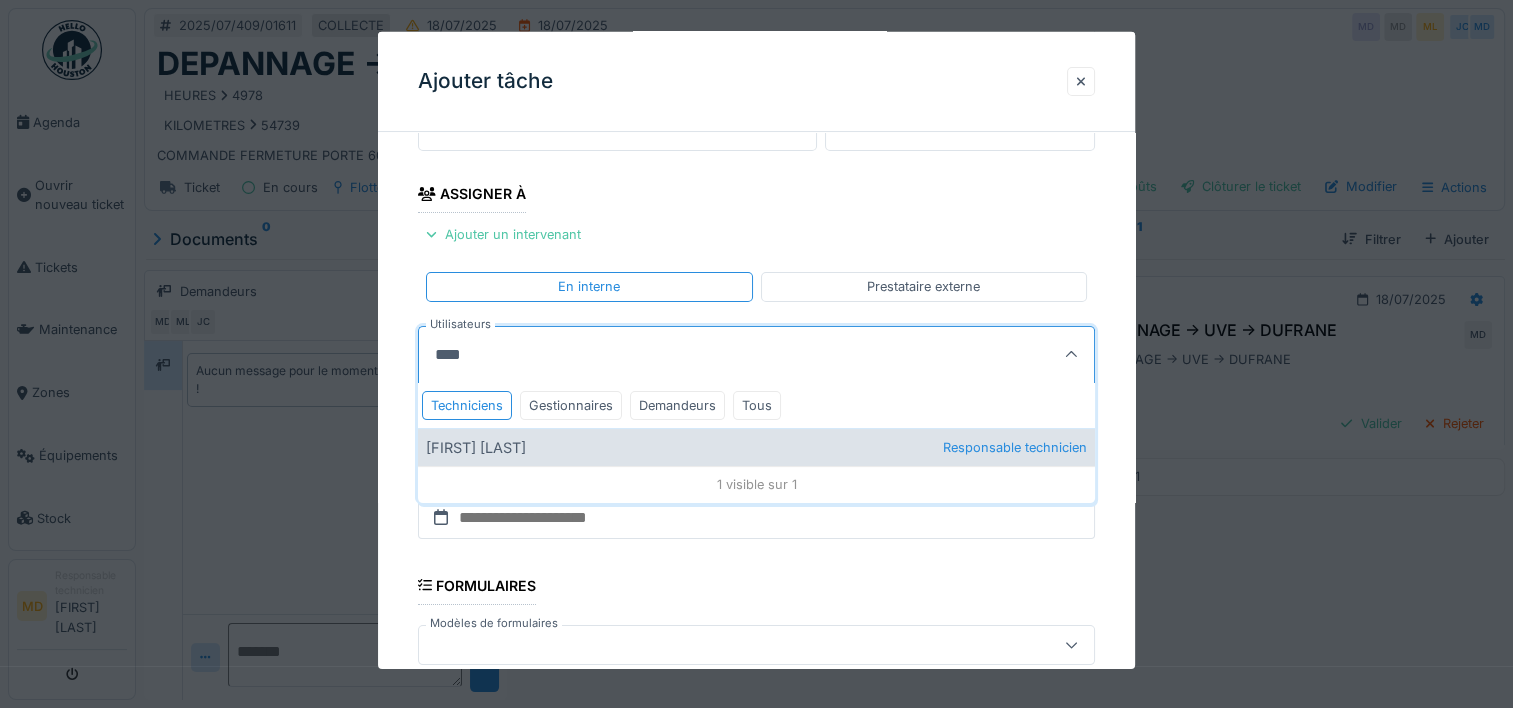 type on "****" 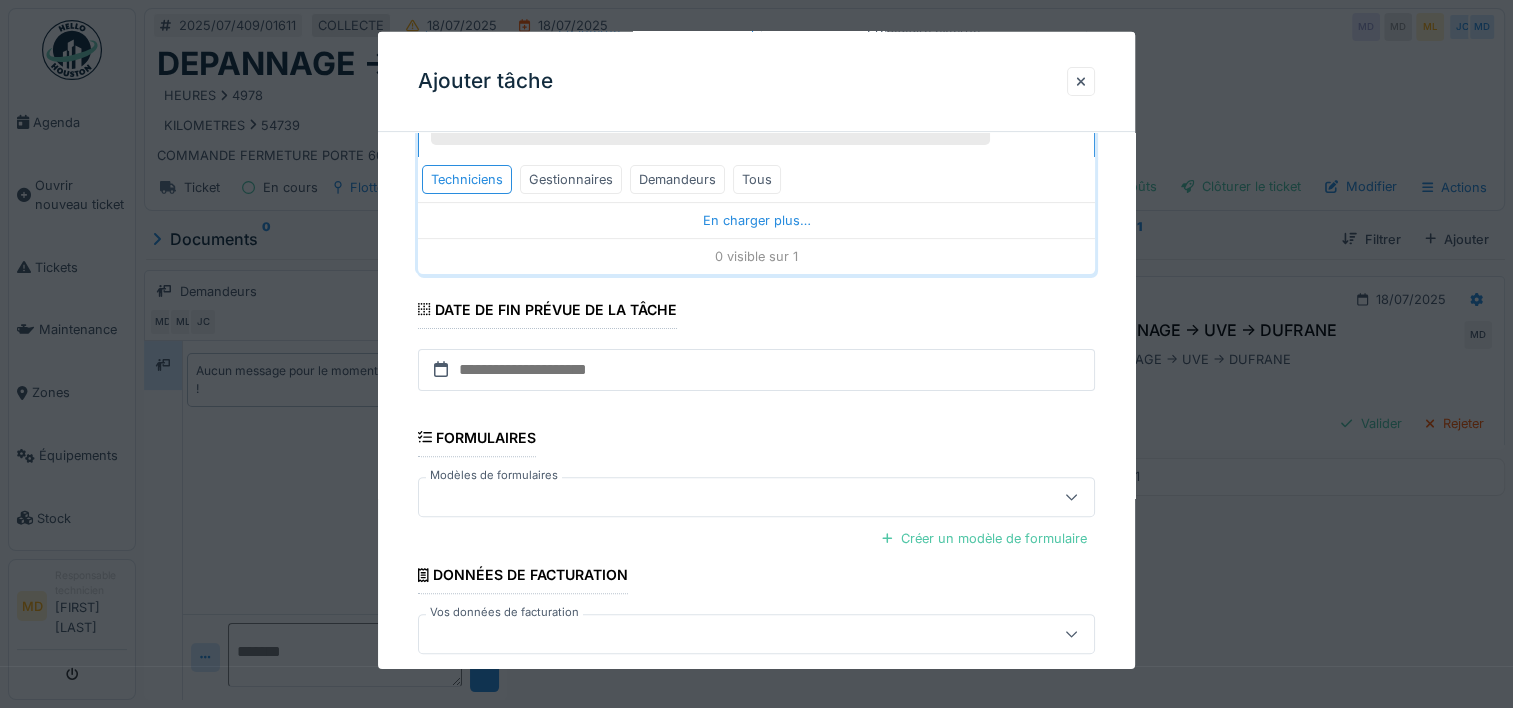 scroll, scrollTop: 552, scrollLeft: 0, axis: vertical 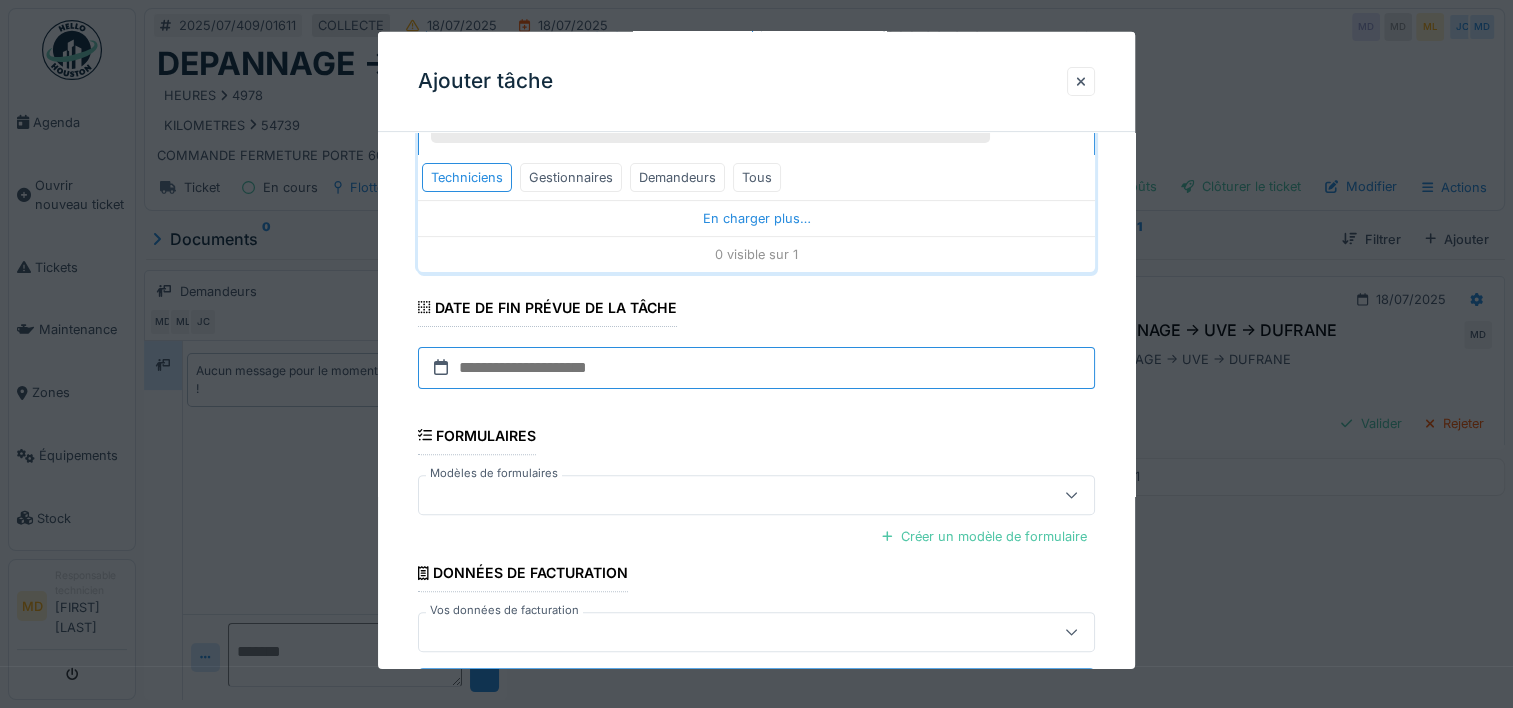click at bounding box center (756, 368) 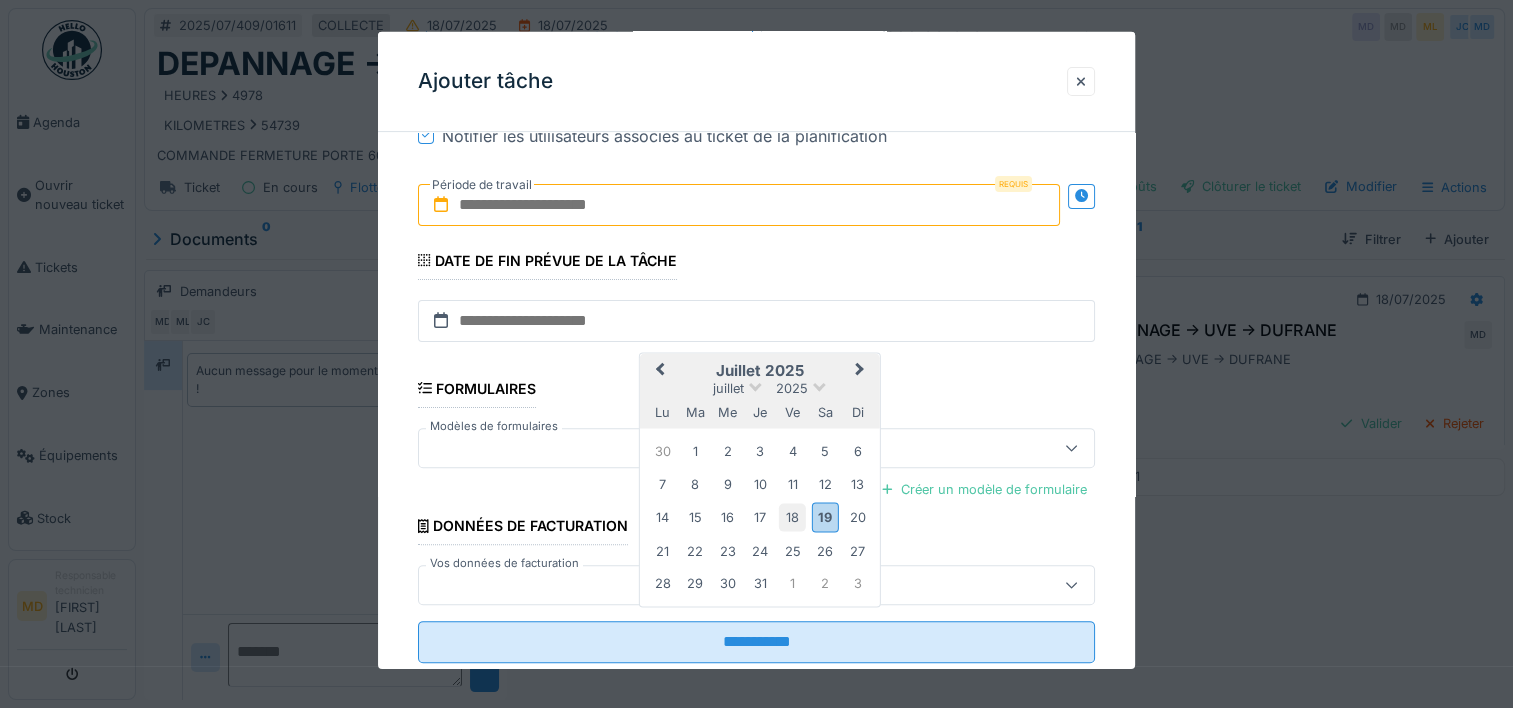 click on "18" at bounding box center [792, 517] 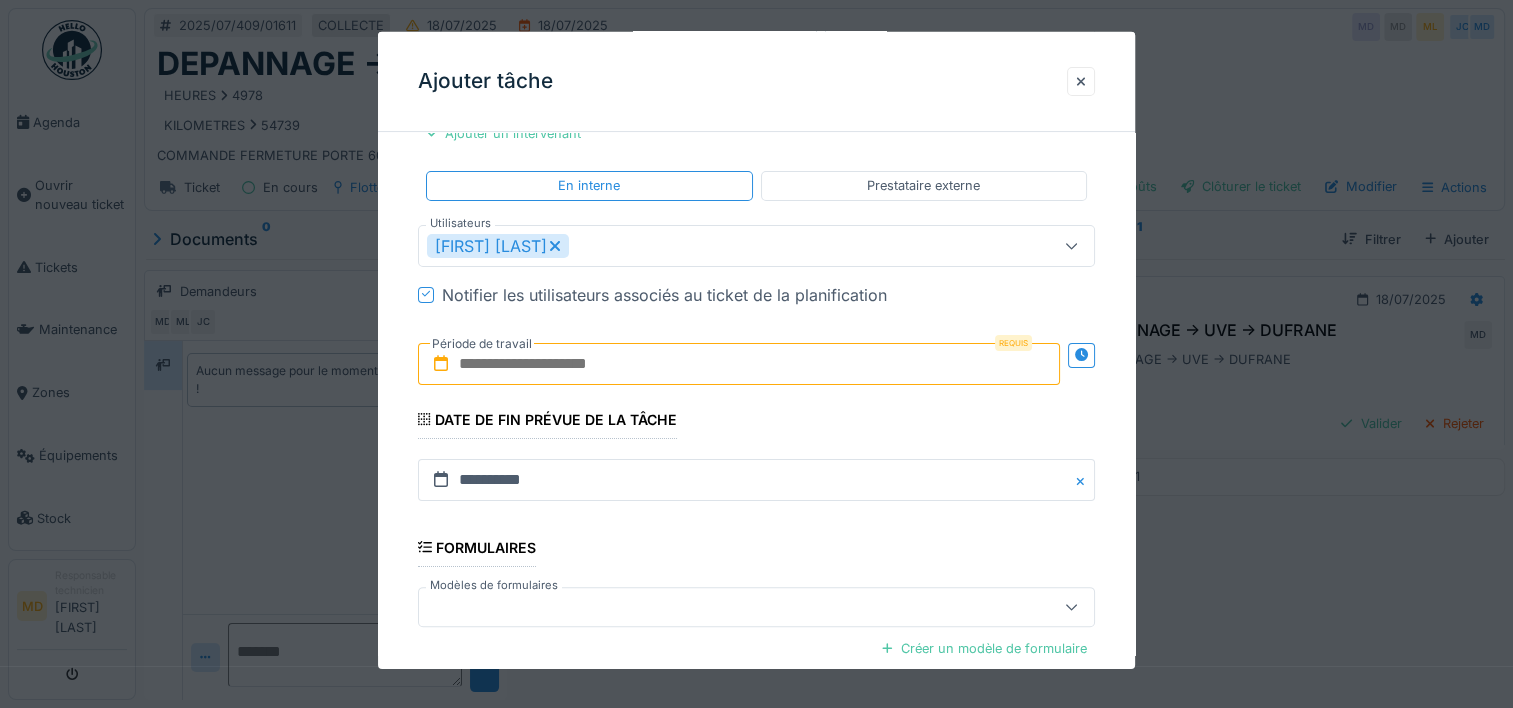 scroll, scrollTop: 387, scrollLeft: 0, axis: vertical 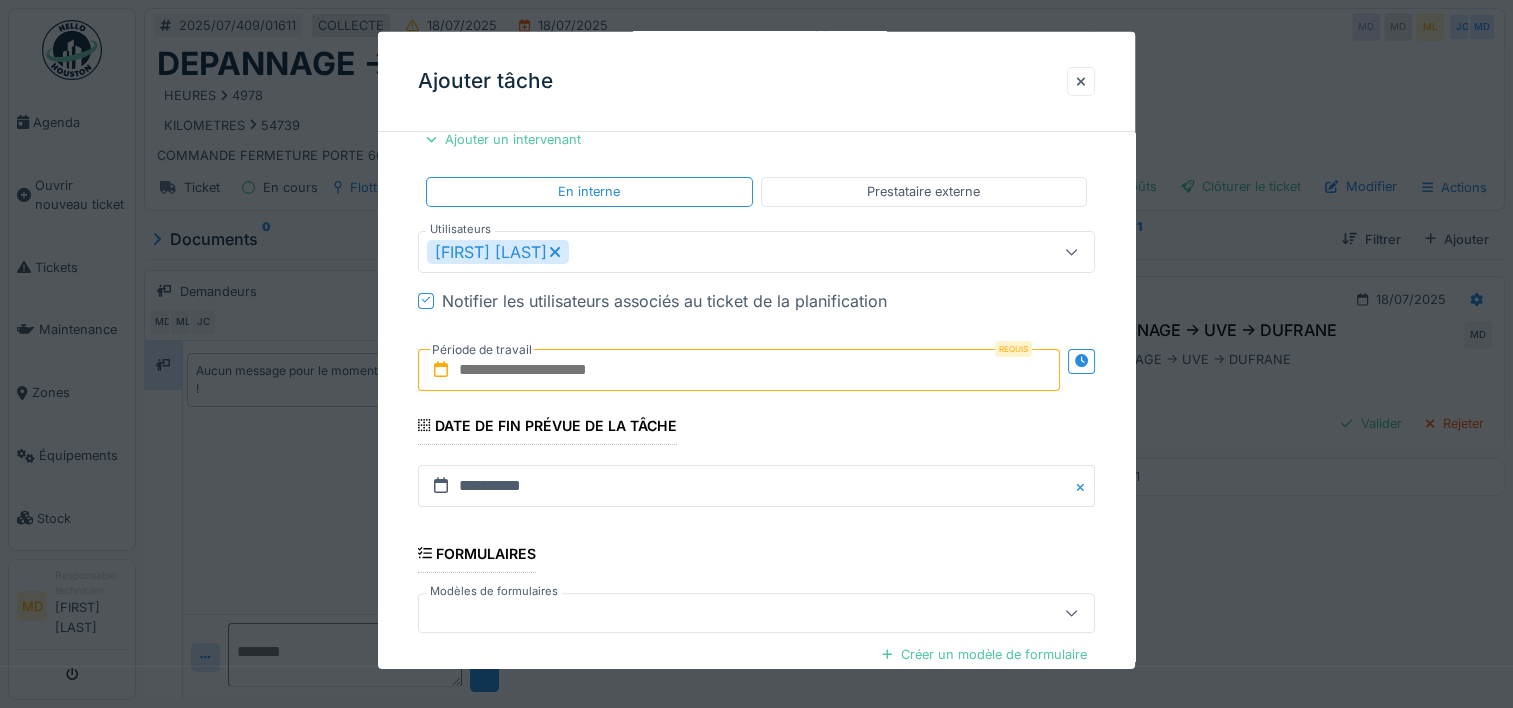 click on "Période de travail" at bounding box center [482, 349] 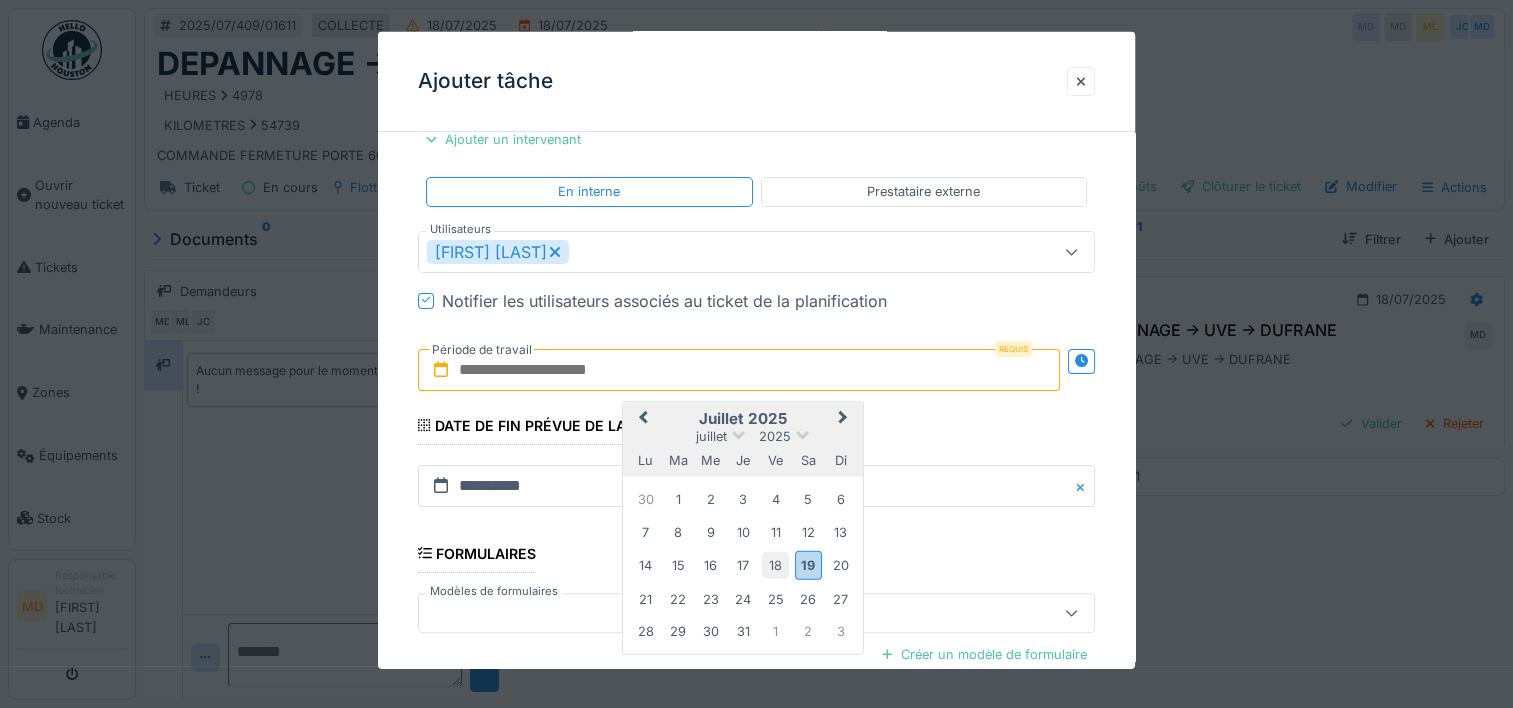 click on "18" at bounding box center (775, 565) 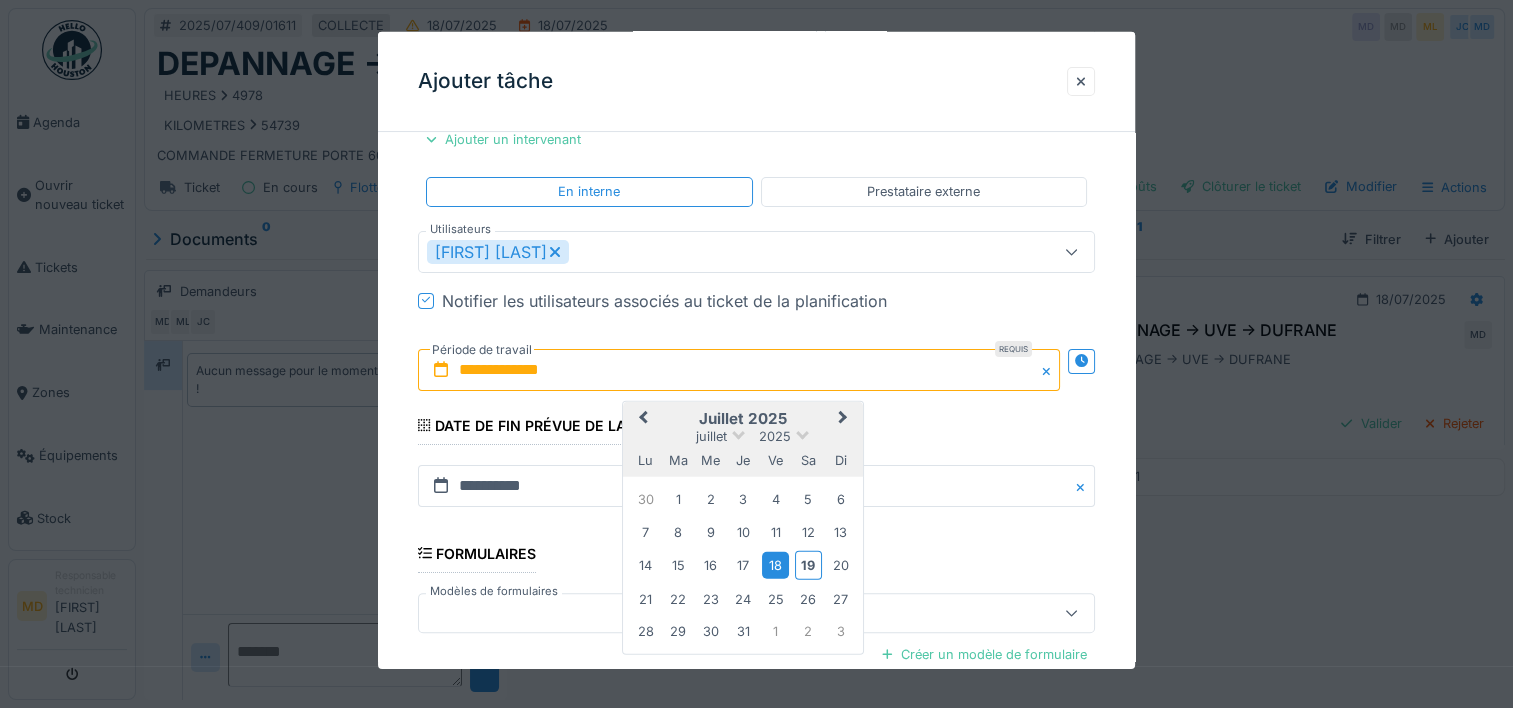 click on "18" at bounding box center (775, 565) 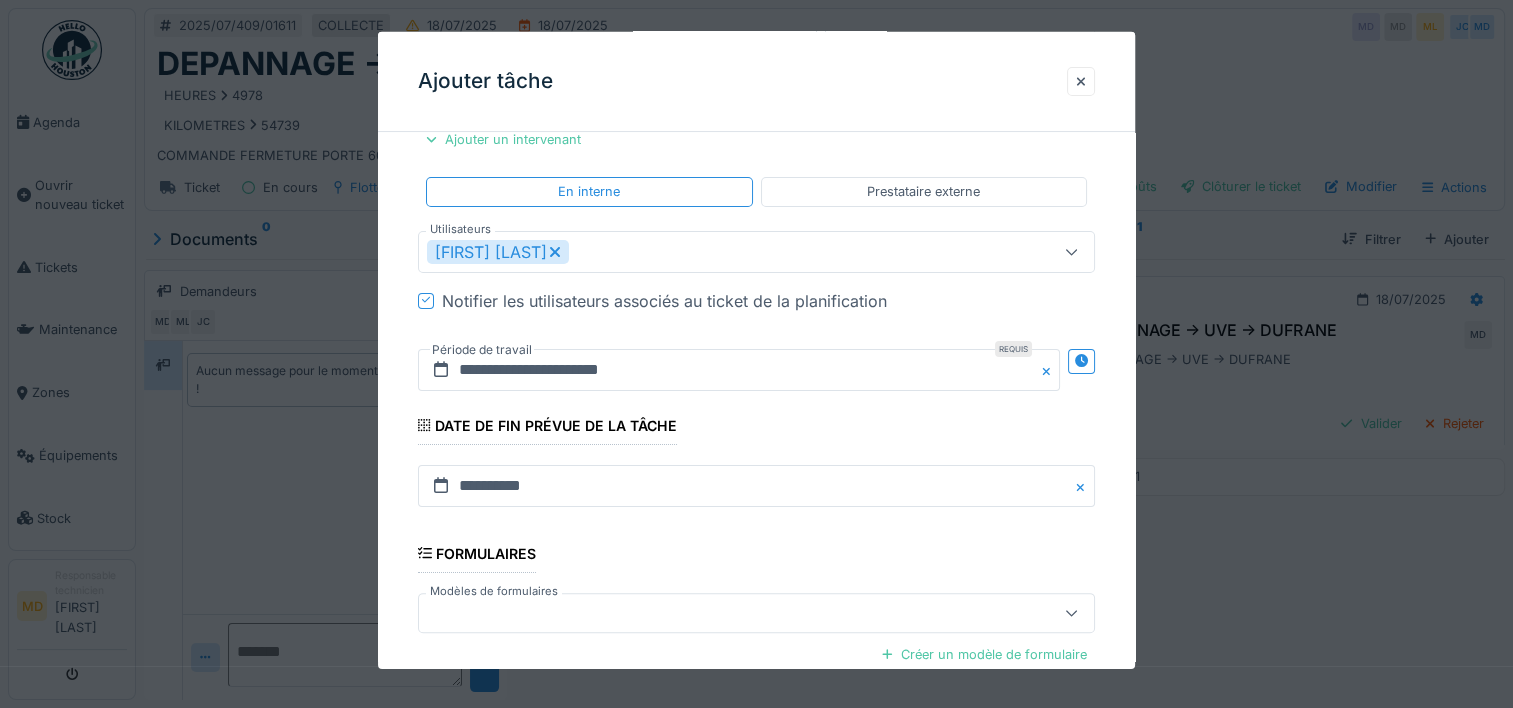 scroll, scrollTop: 596, scrollLeft: 0, axis: vertical 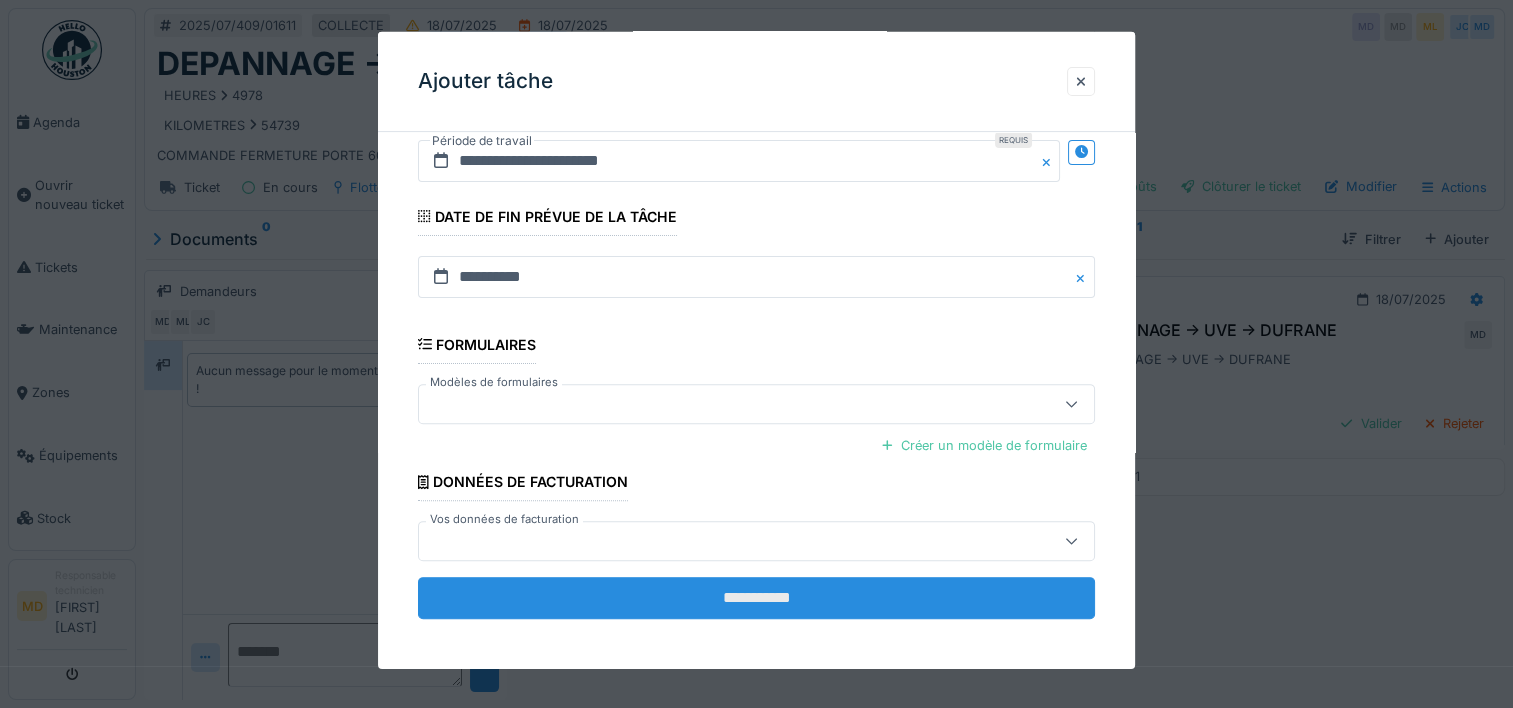 click on "**********" at bounding box center (756, 598) 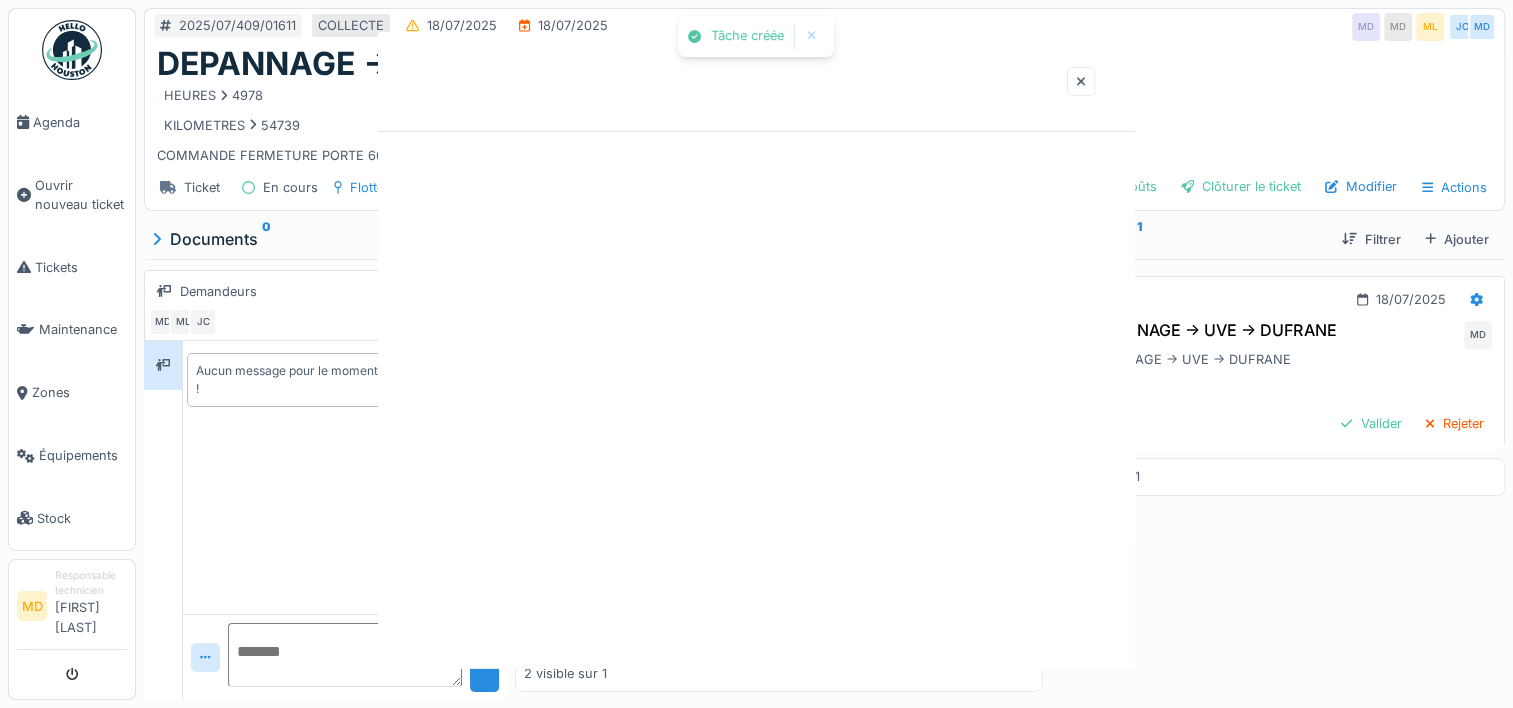 scroll, scrollTop: 0, scrollLeft: 0, axis: both 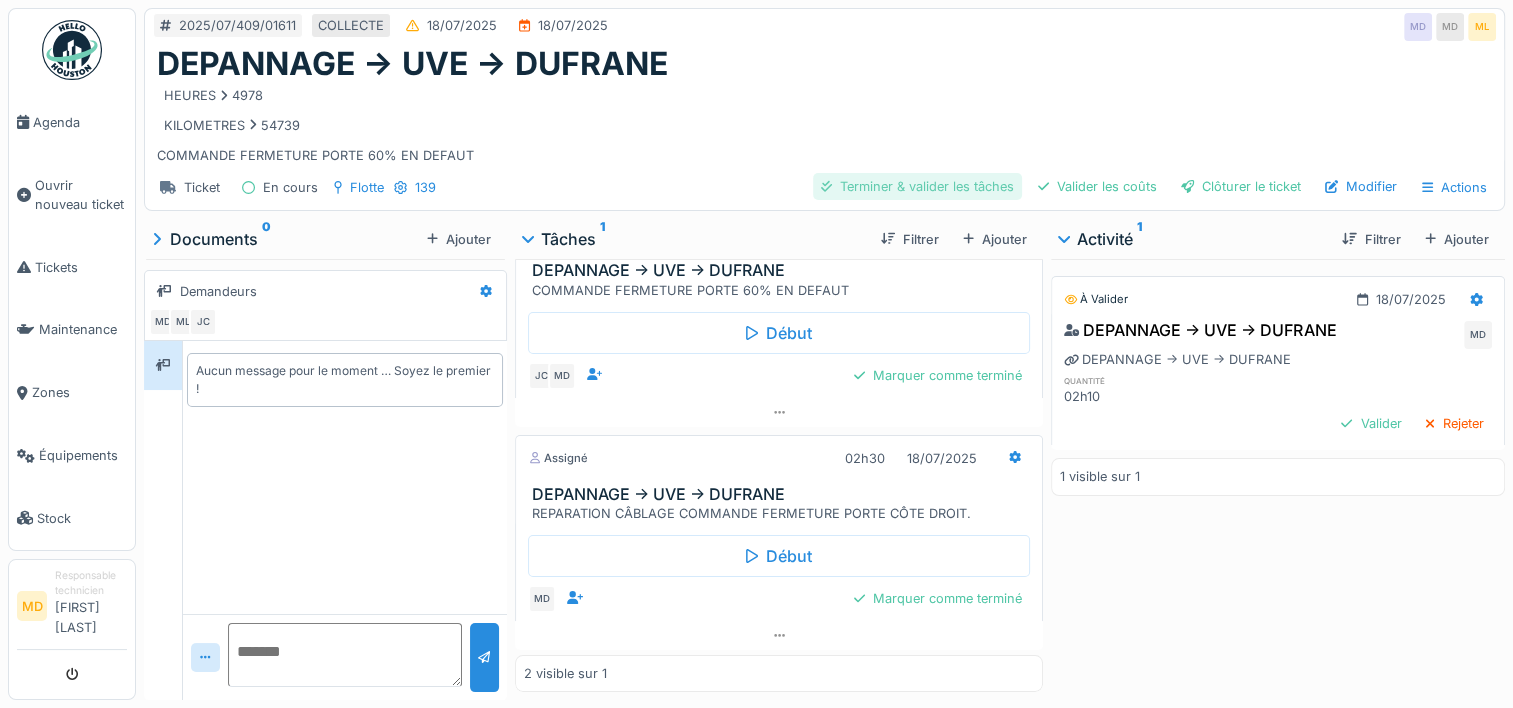 click on "Terminer & valider les tâches" at bounding box center (917, 186) 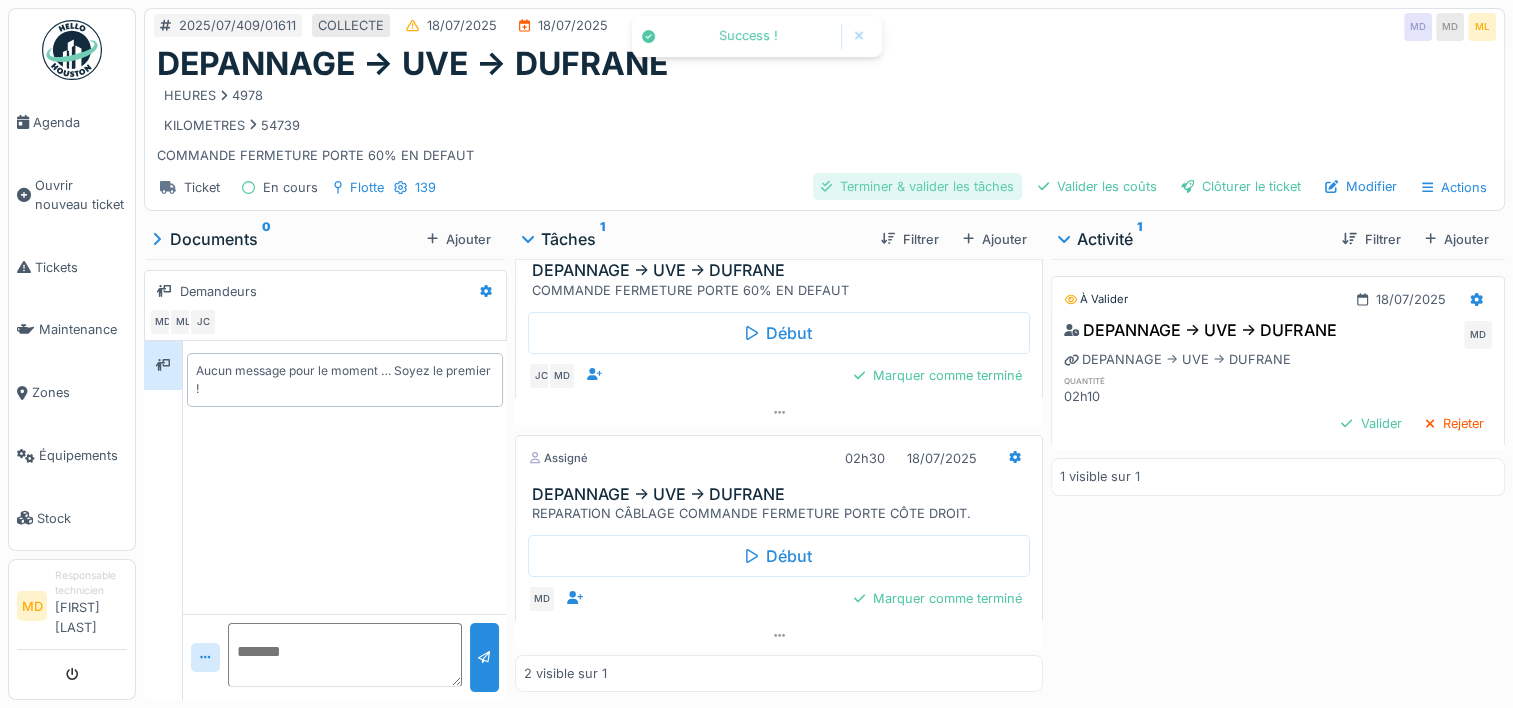 scroll, scrollTop: 0, scrollLeft: 0, axis: both 